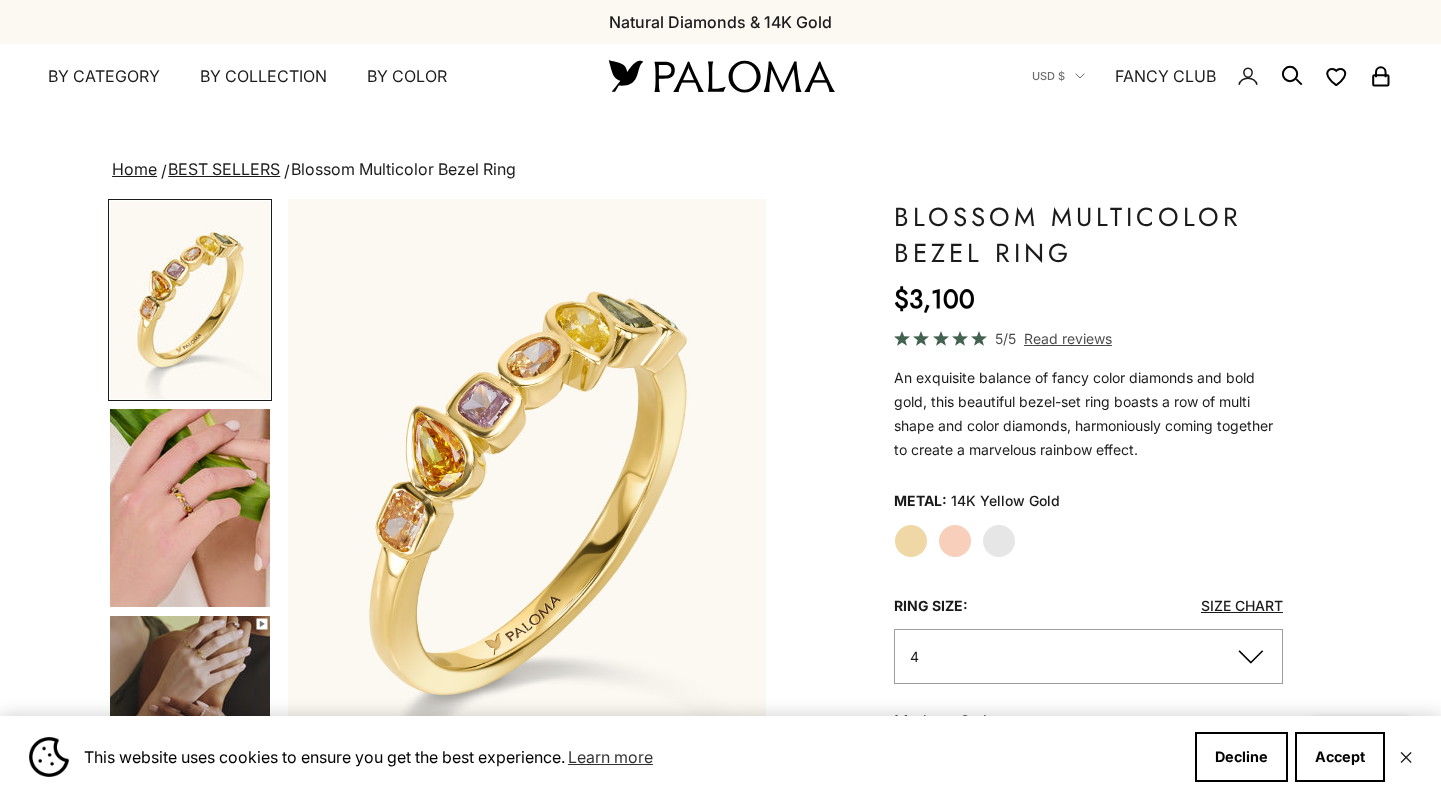 scroll, scrollTop: 0, scrollLeft: 0, axis: both 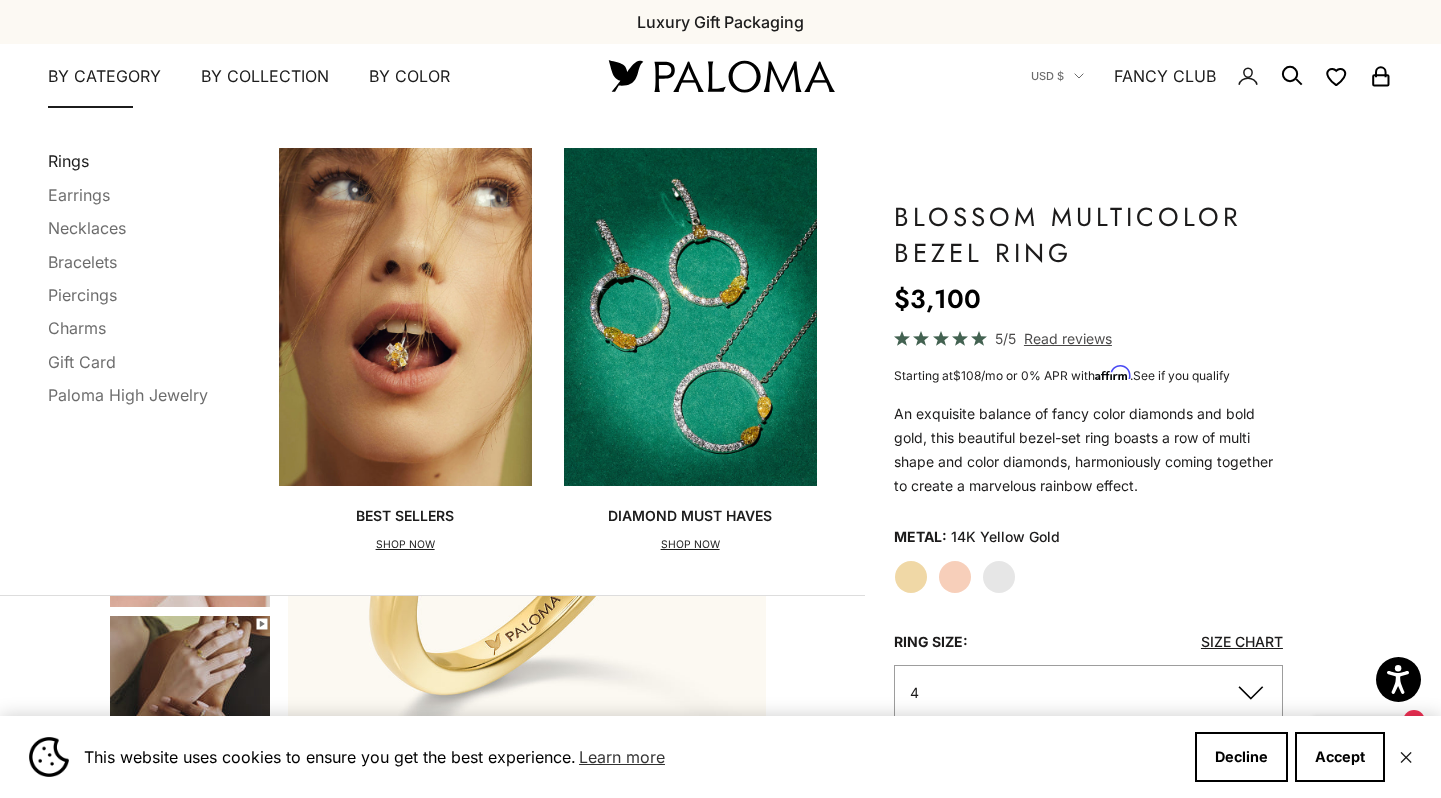 click on "Rings" at bounding box center [68, 161] 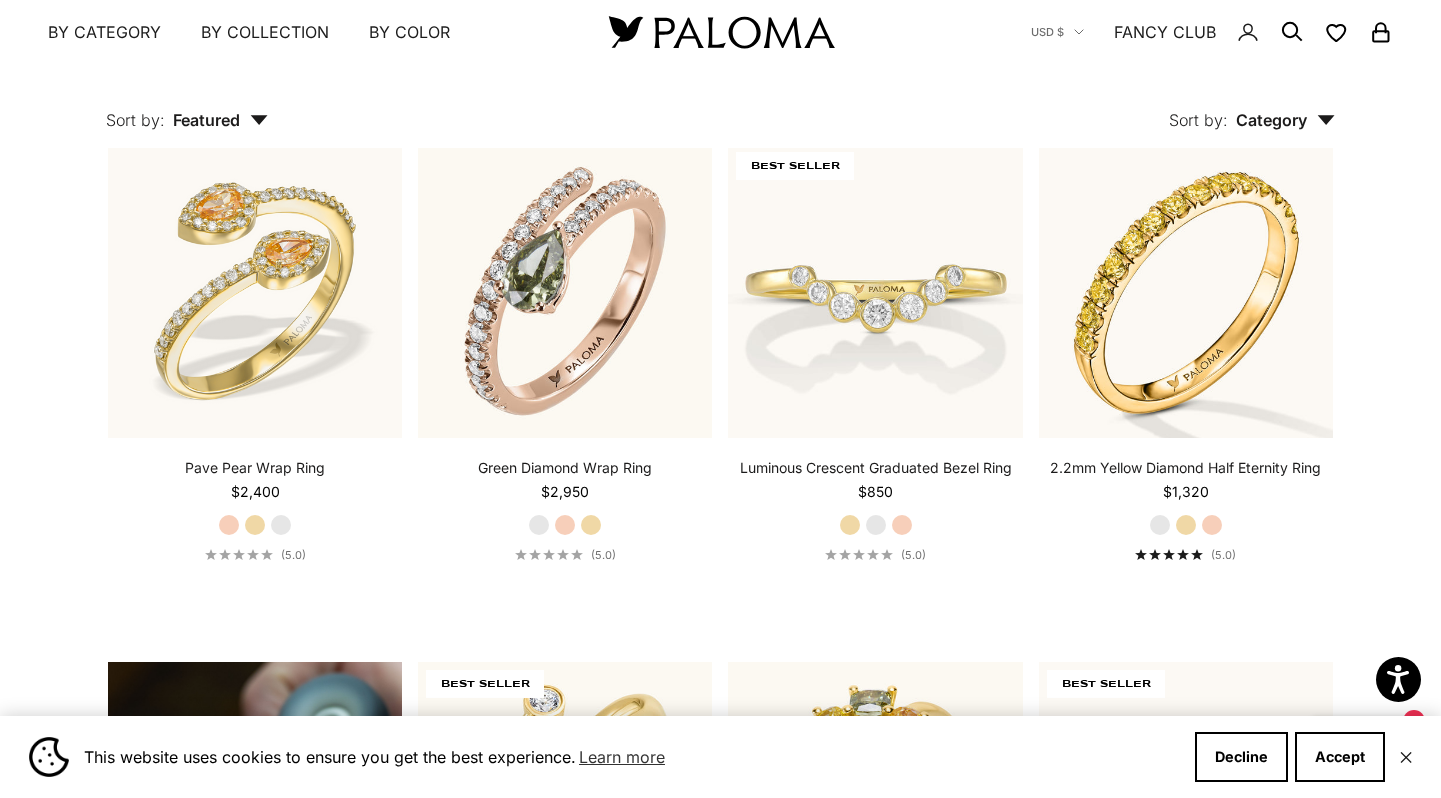 scroll, scrollTop: 1004, scrollLeft: 0, axis: vertical 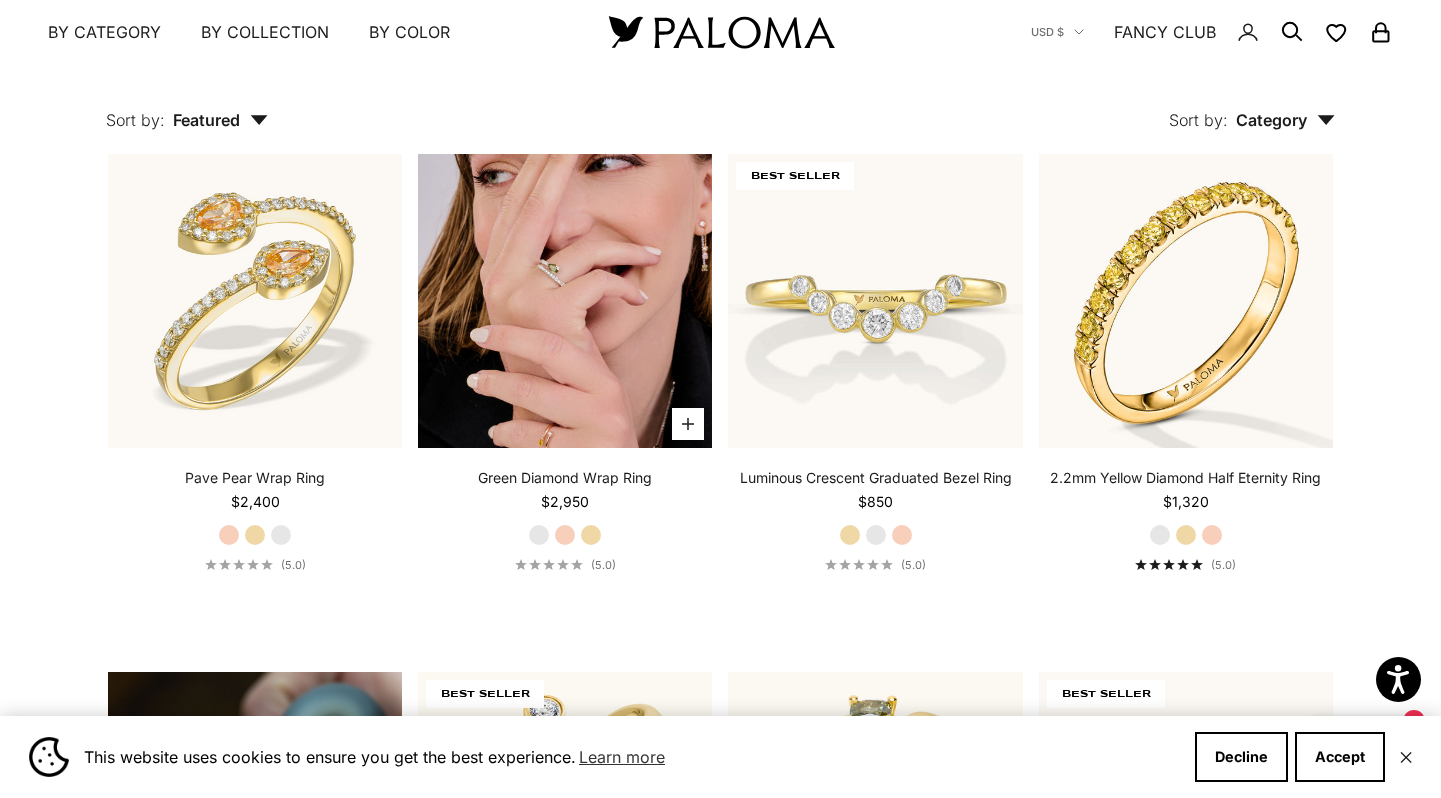 click at bounding box center [565, 301] 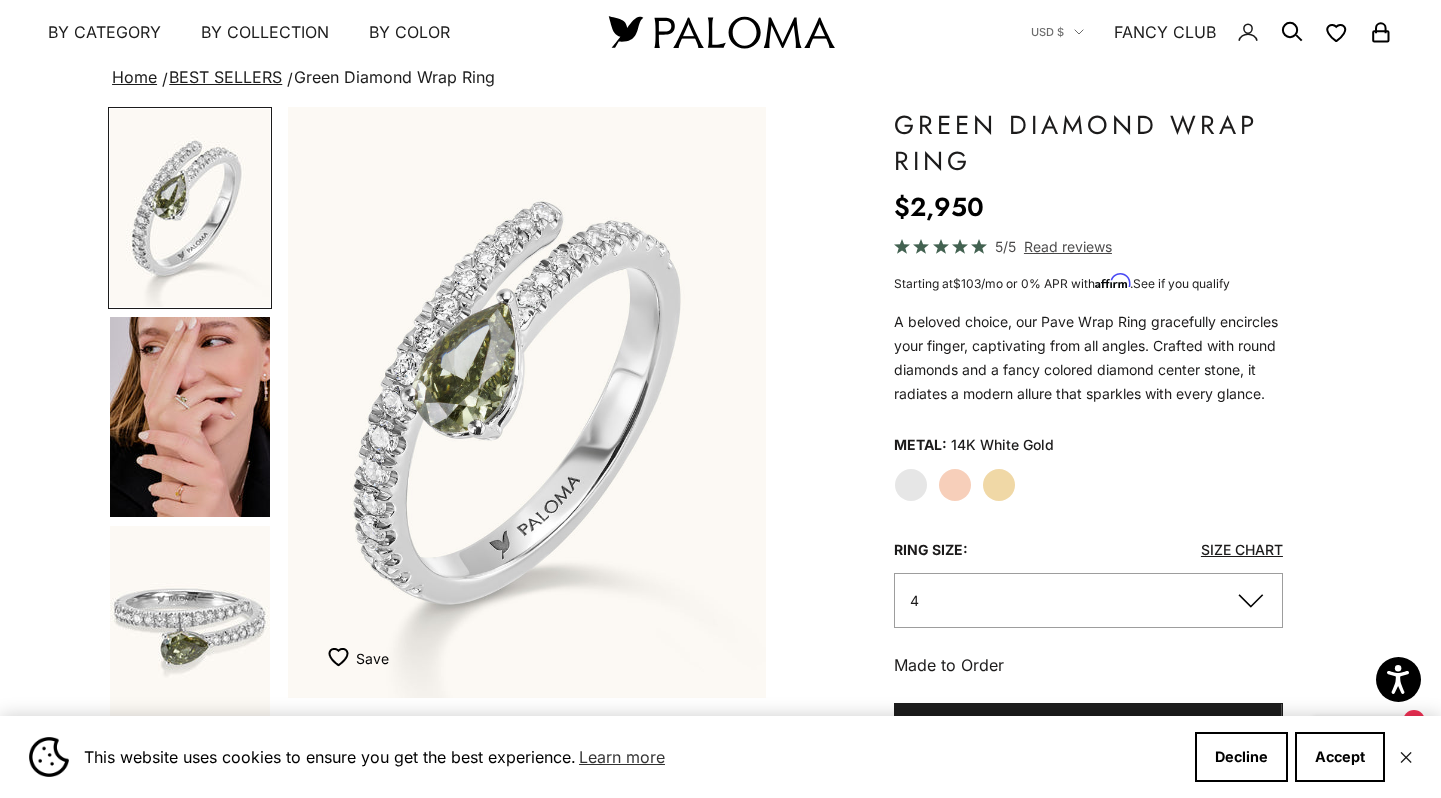 scroll, scrollTop: 96, scrollLeft: 0, axis: vertical 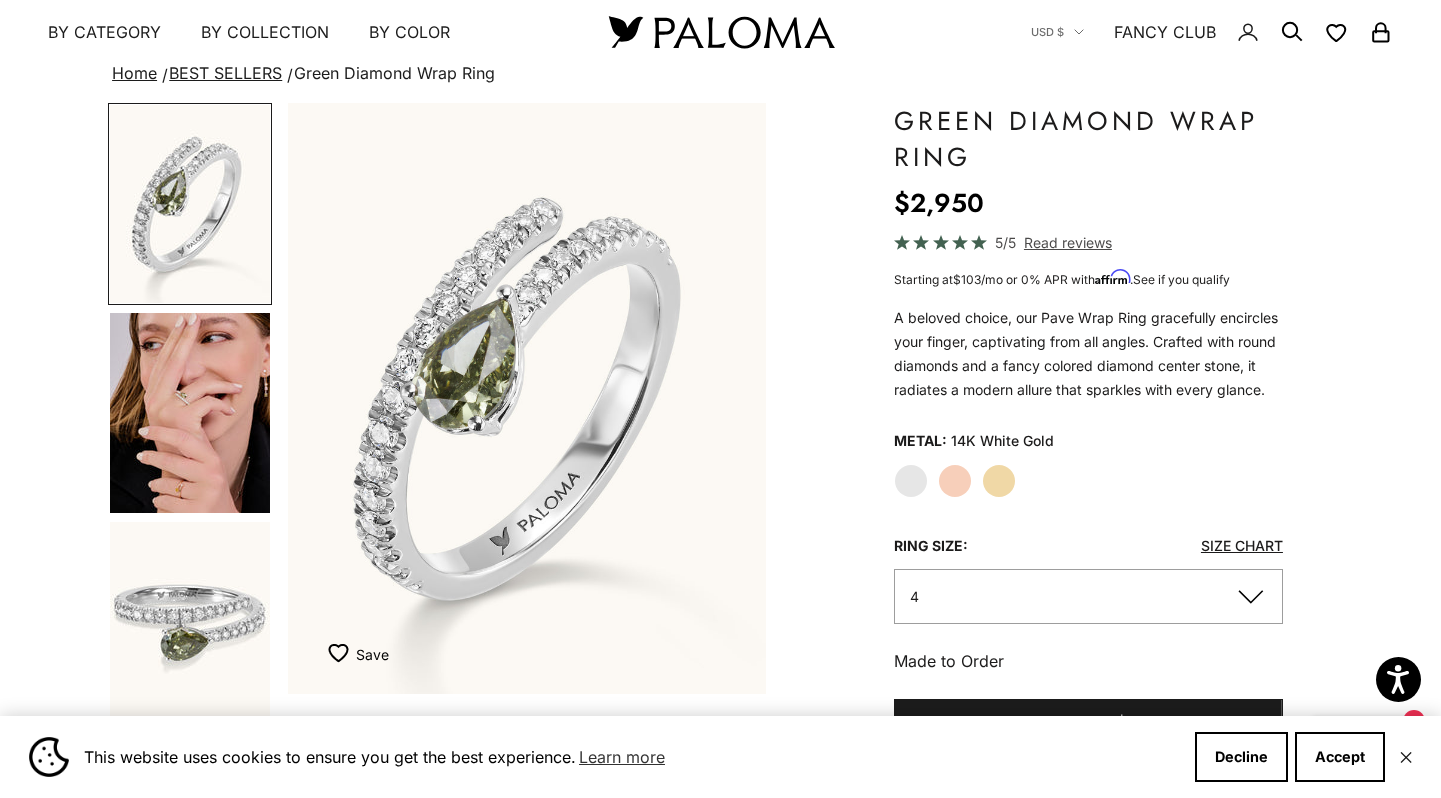 click at bounding box center (190, 413) 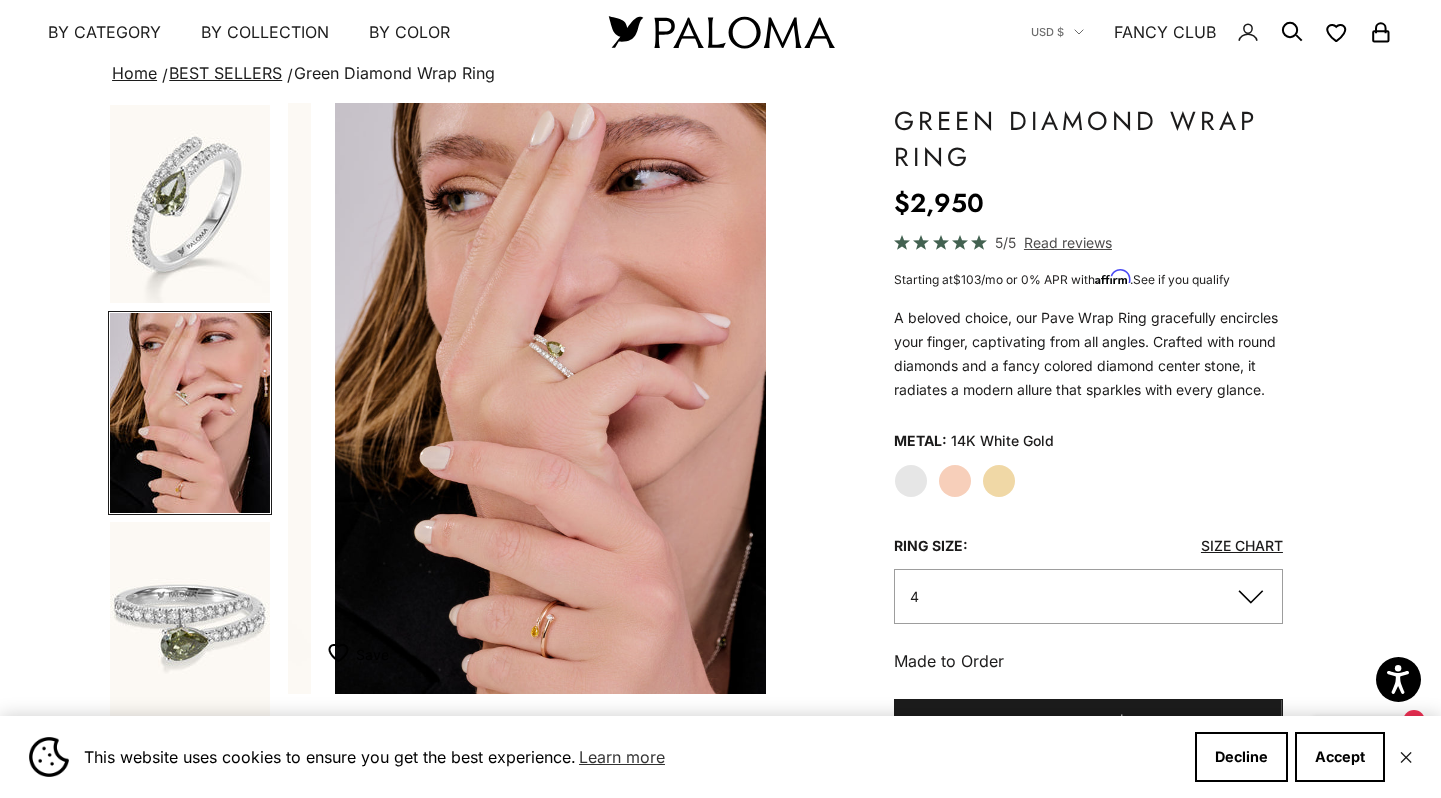 scroll, scrollTop: 0, scrollLeft: 502, axis: horizontal 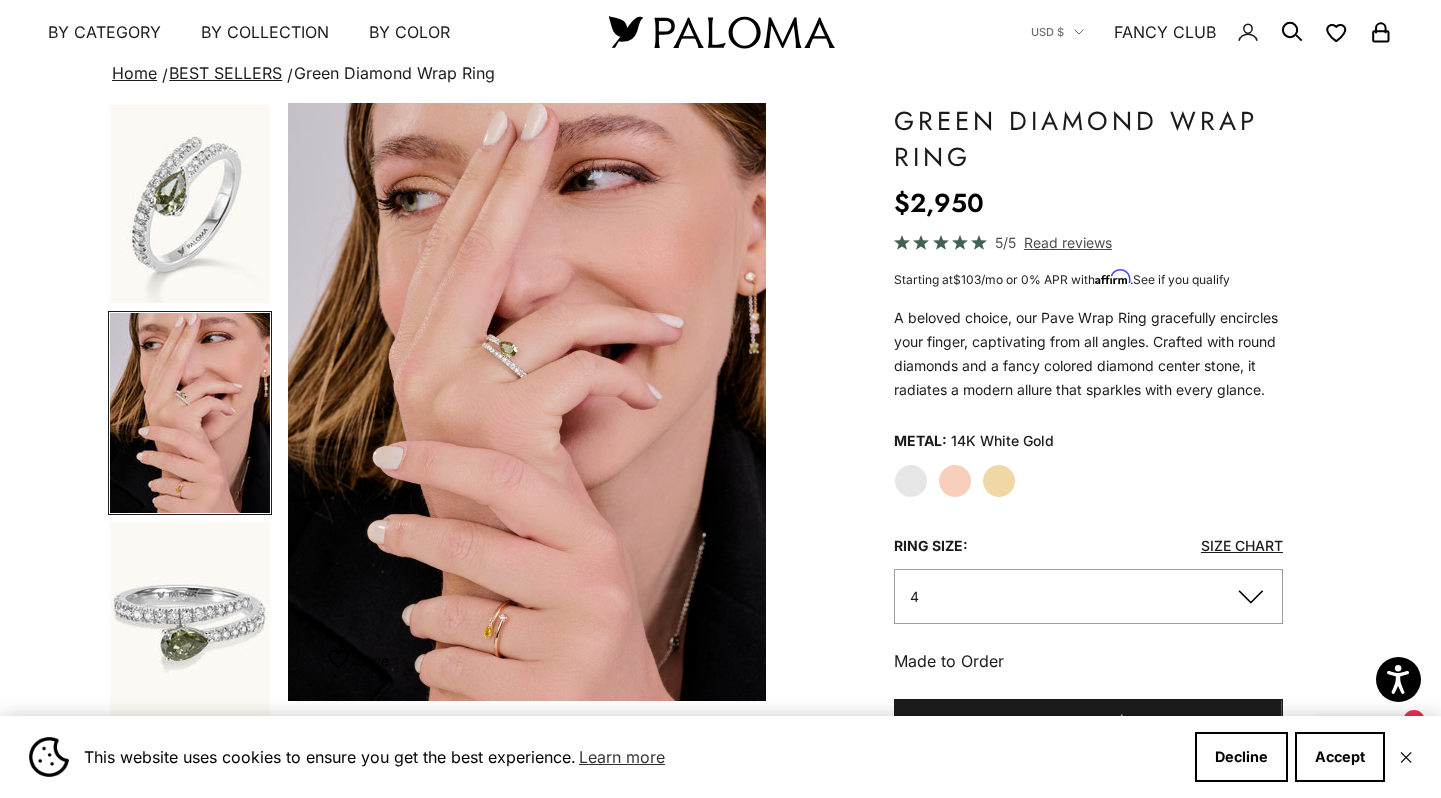 click on "Rose Gold" 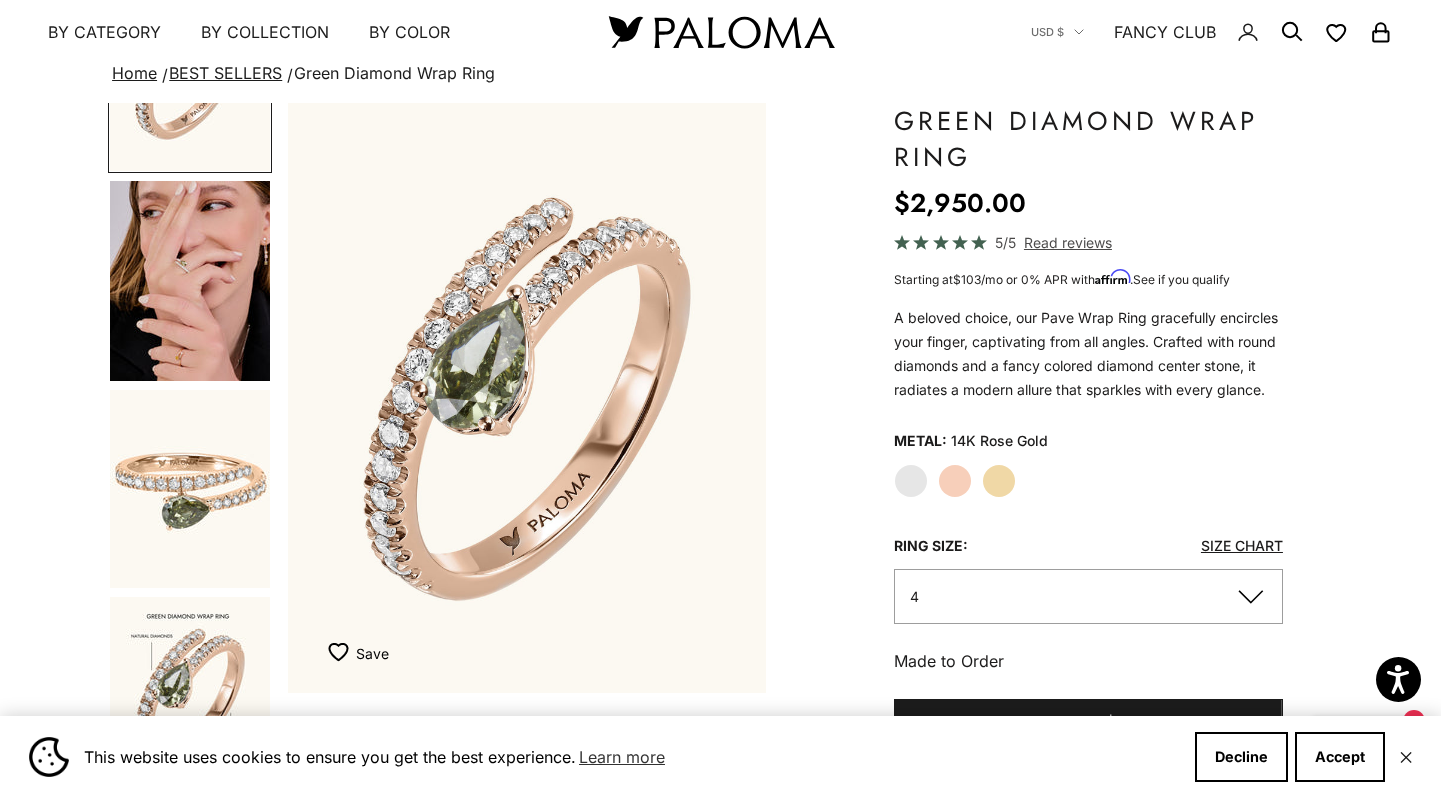 scroll, scrollTop: 0, scrollLeft: 0, axis: both 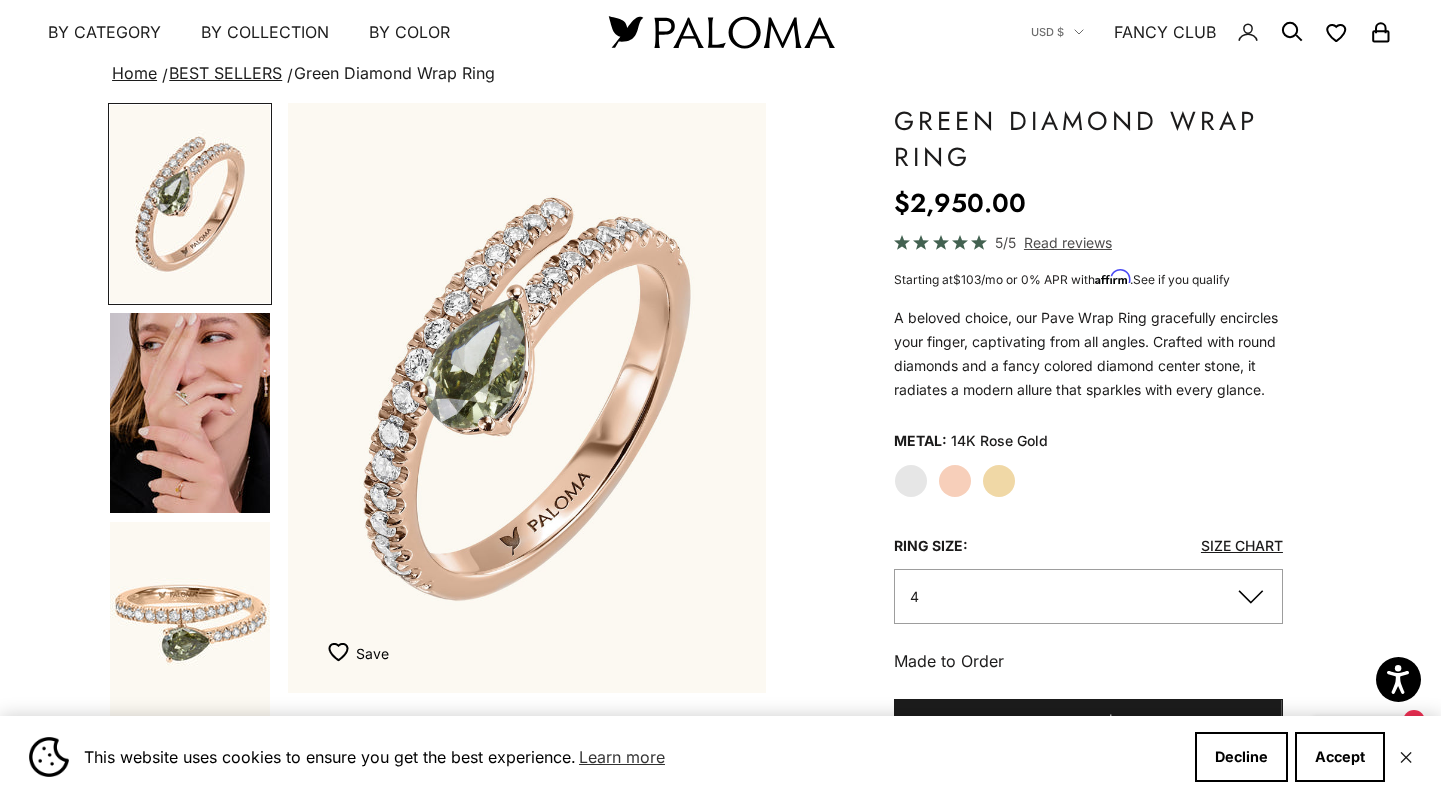 click on "Yellow Gold" 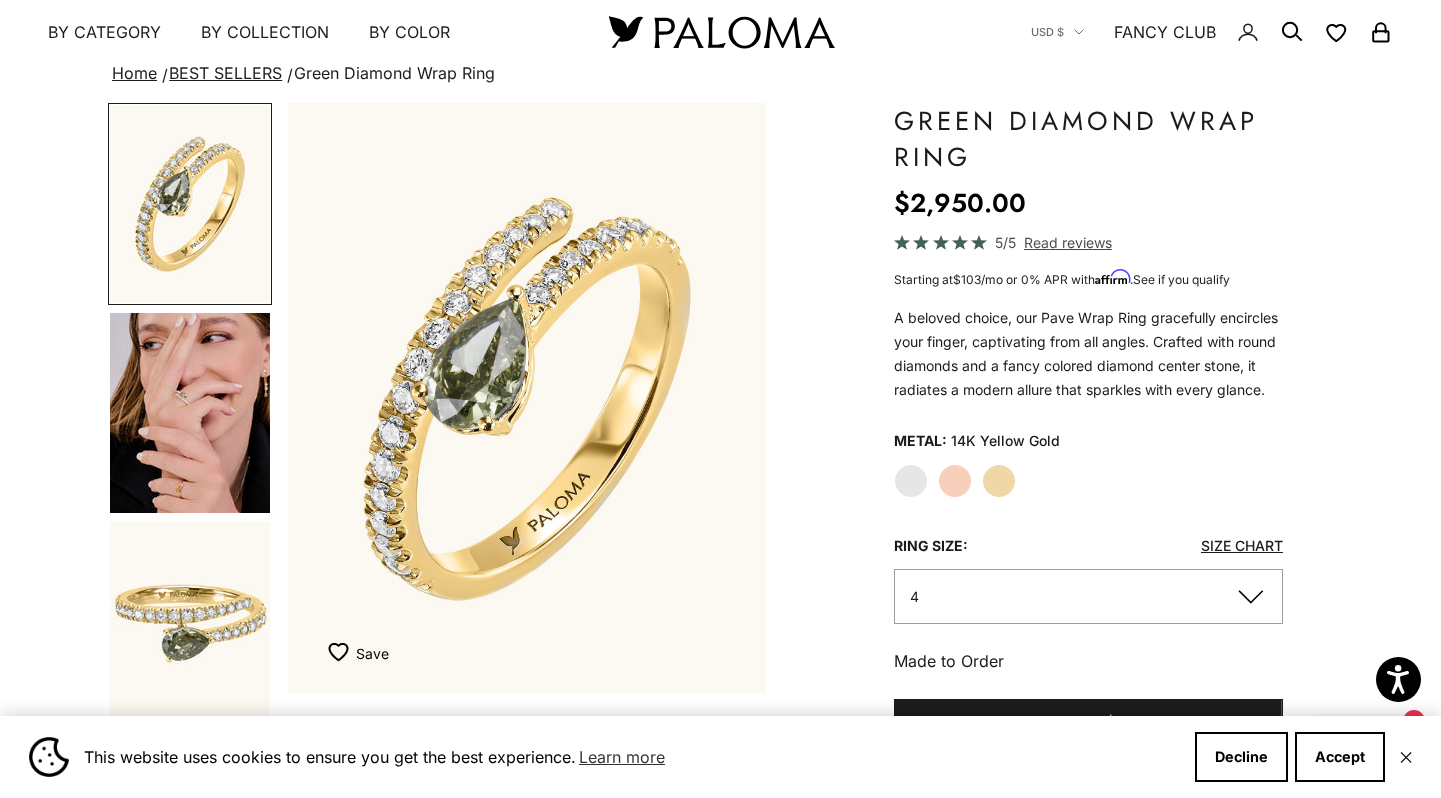 click on "White Gold" 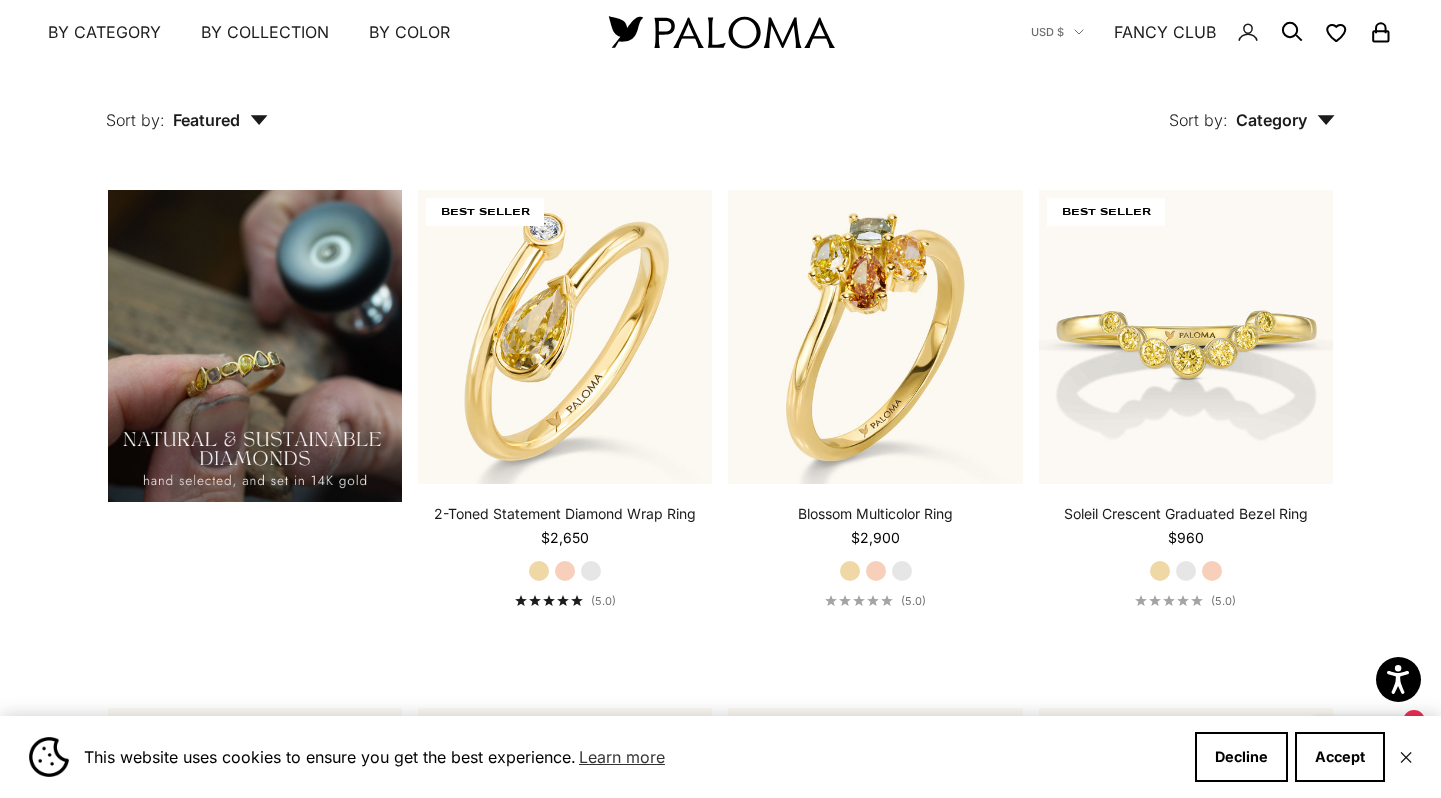 scroll, scrollTop: 1484, scrollLeft: 0, axis: vertical 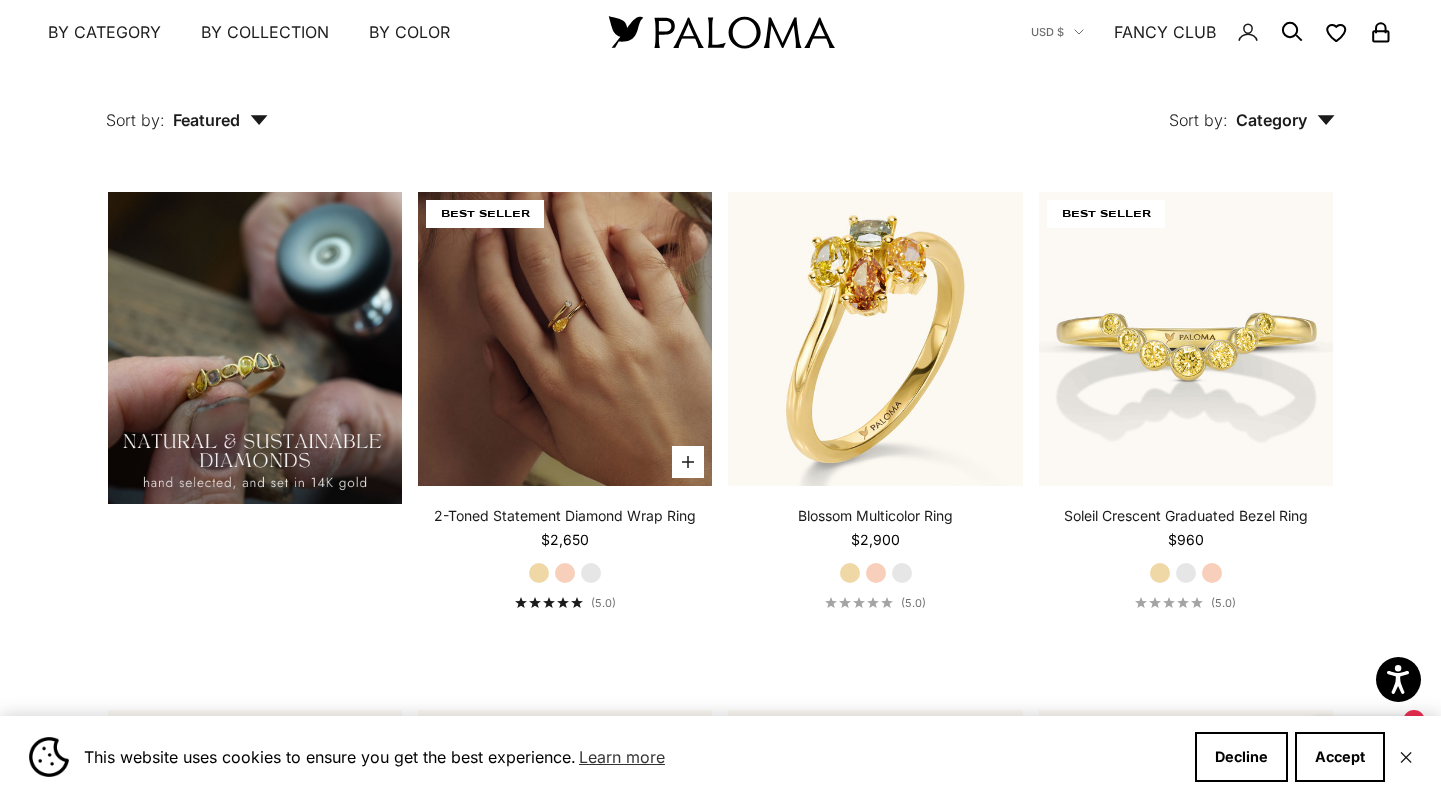 click at bounding box center (565, 339) 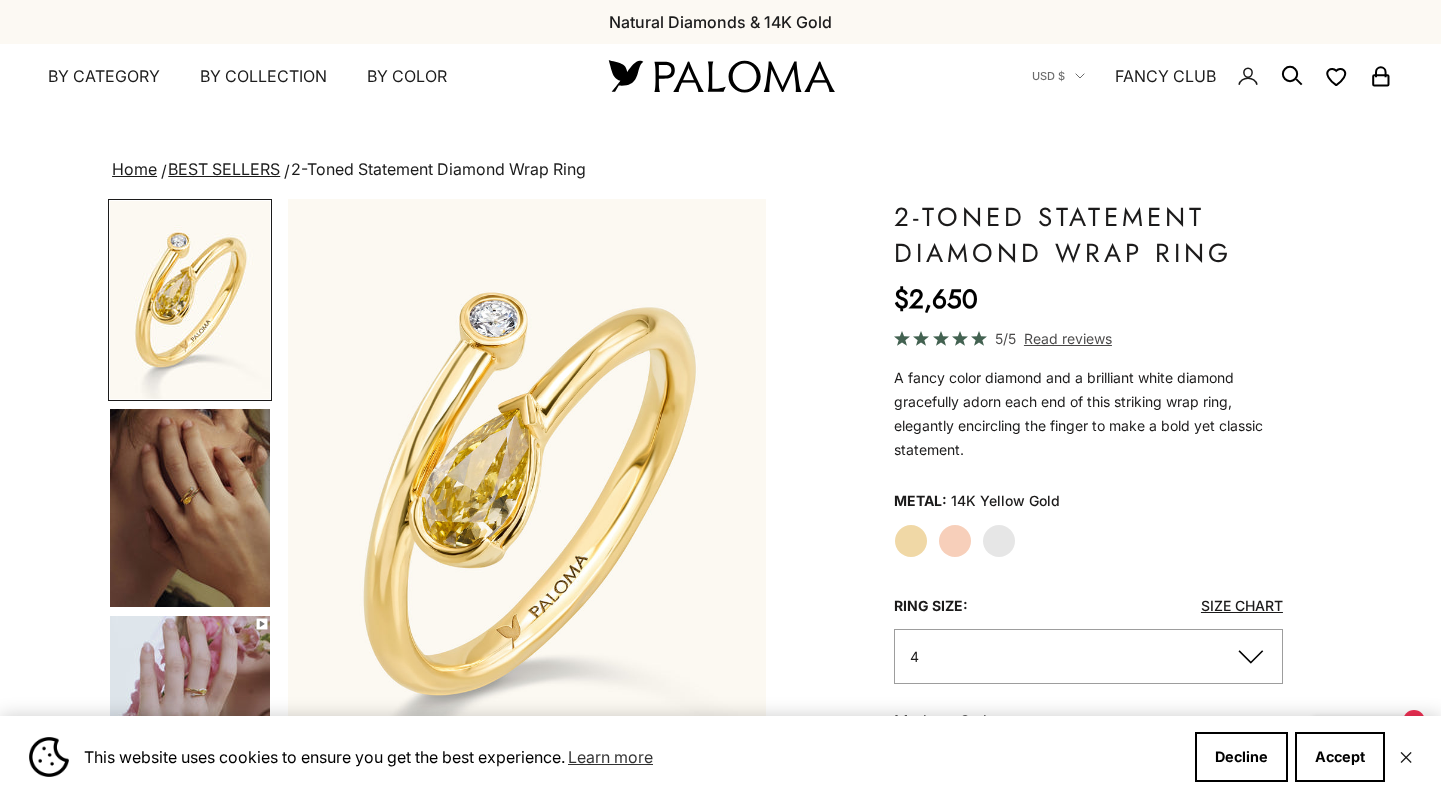 scroll, scrollTop: 0, scrollLeft: 0, axis: both 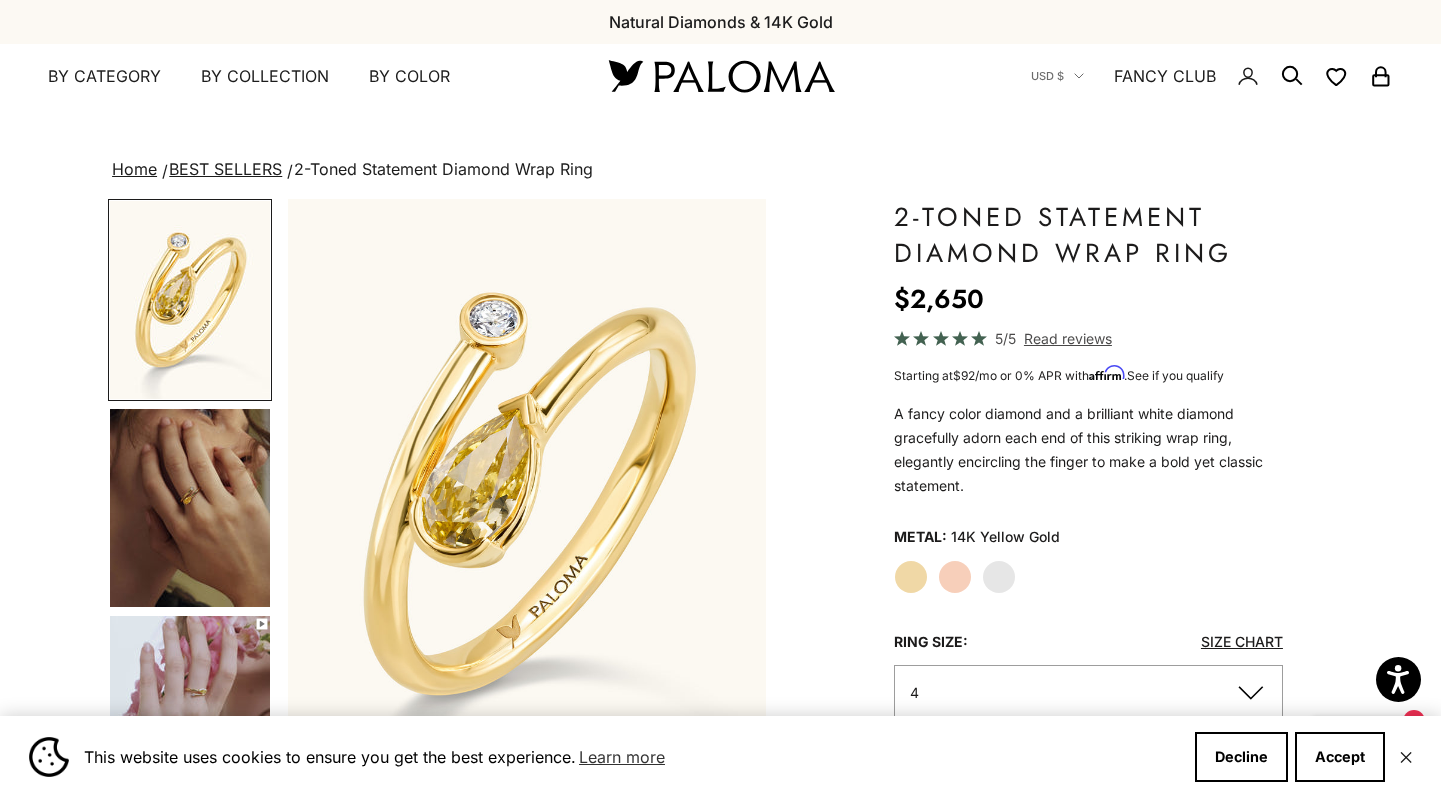 click at bounding box center [190, 715] 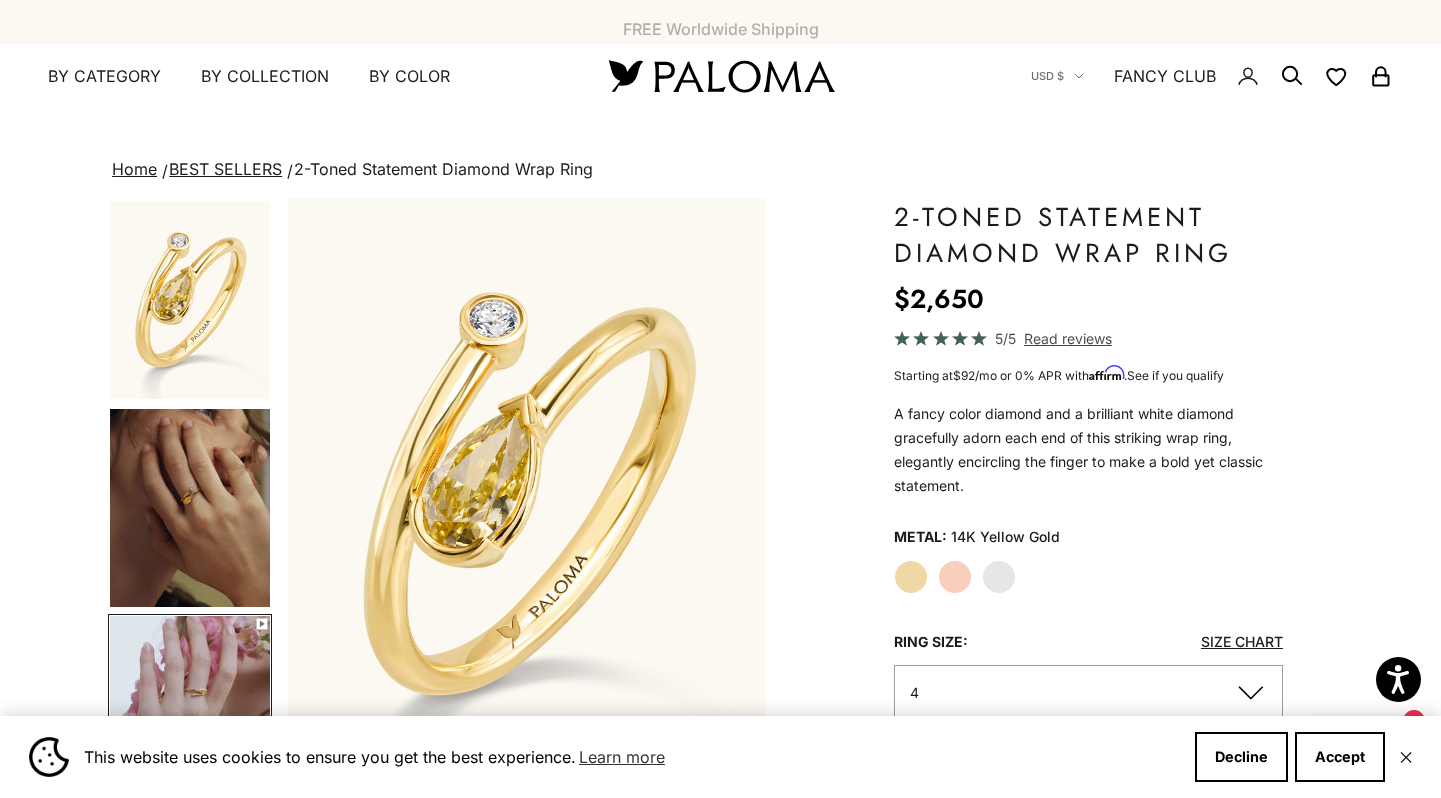 scroll, scrollTop: 0, scrollLeft: 232, axis: horizontal 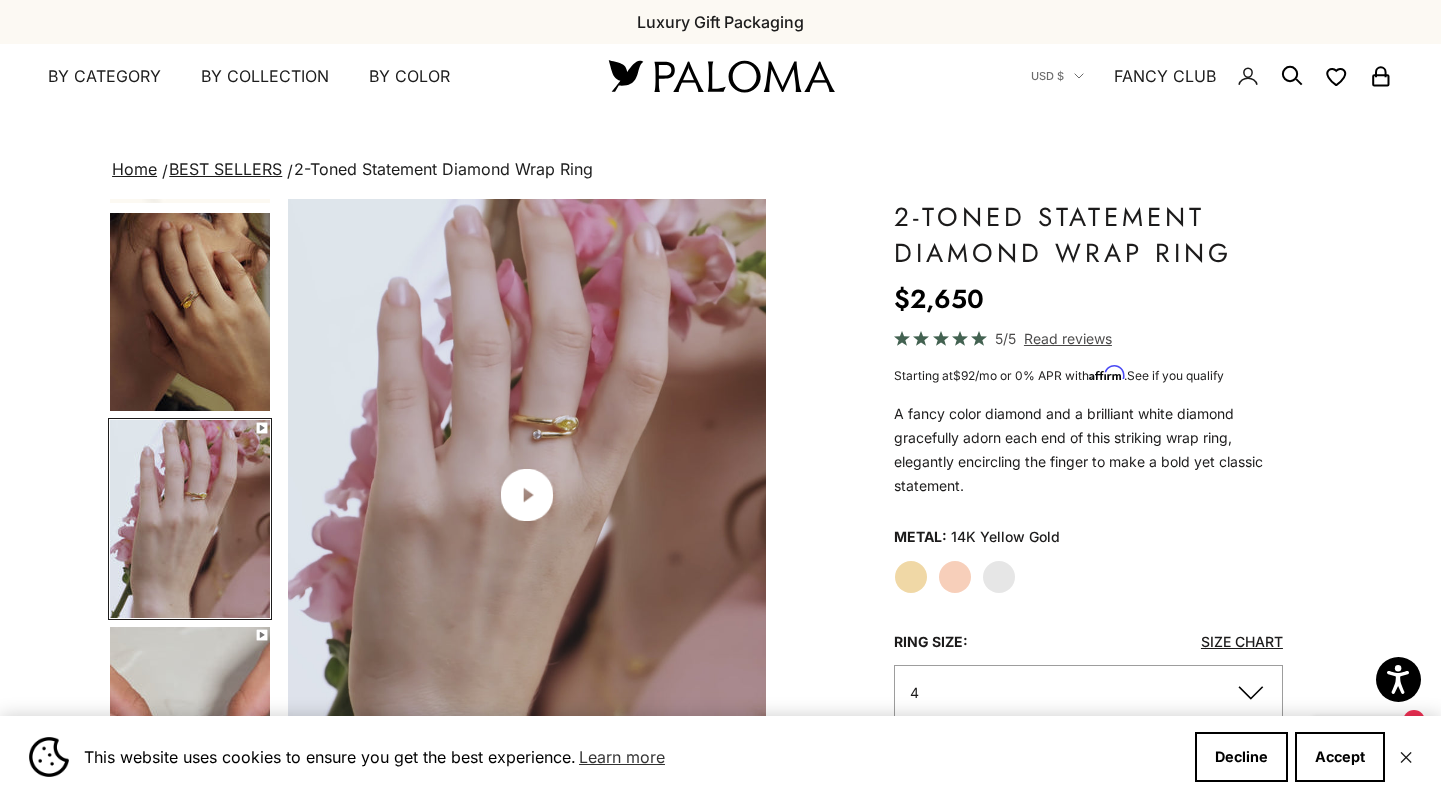 click 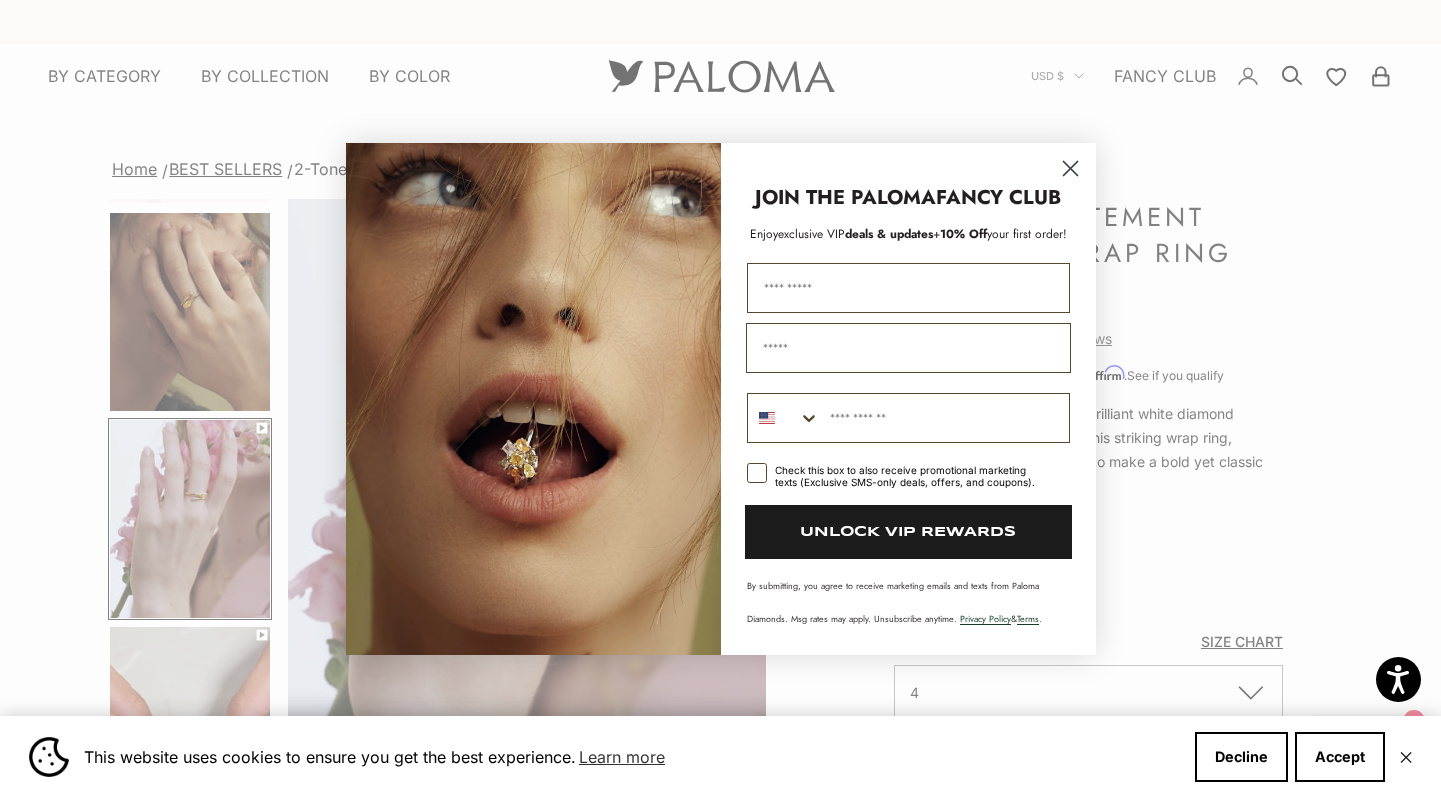 click 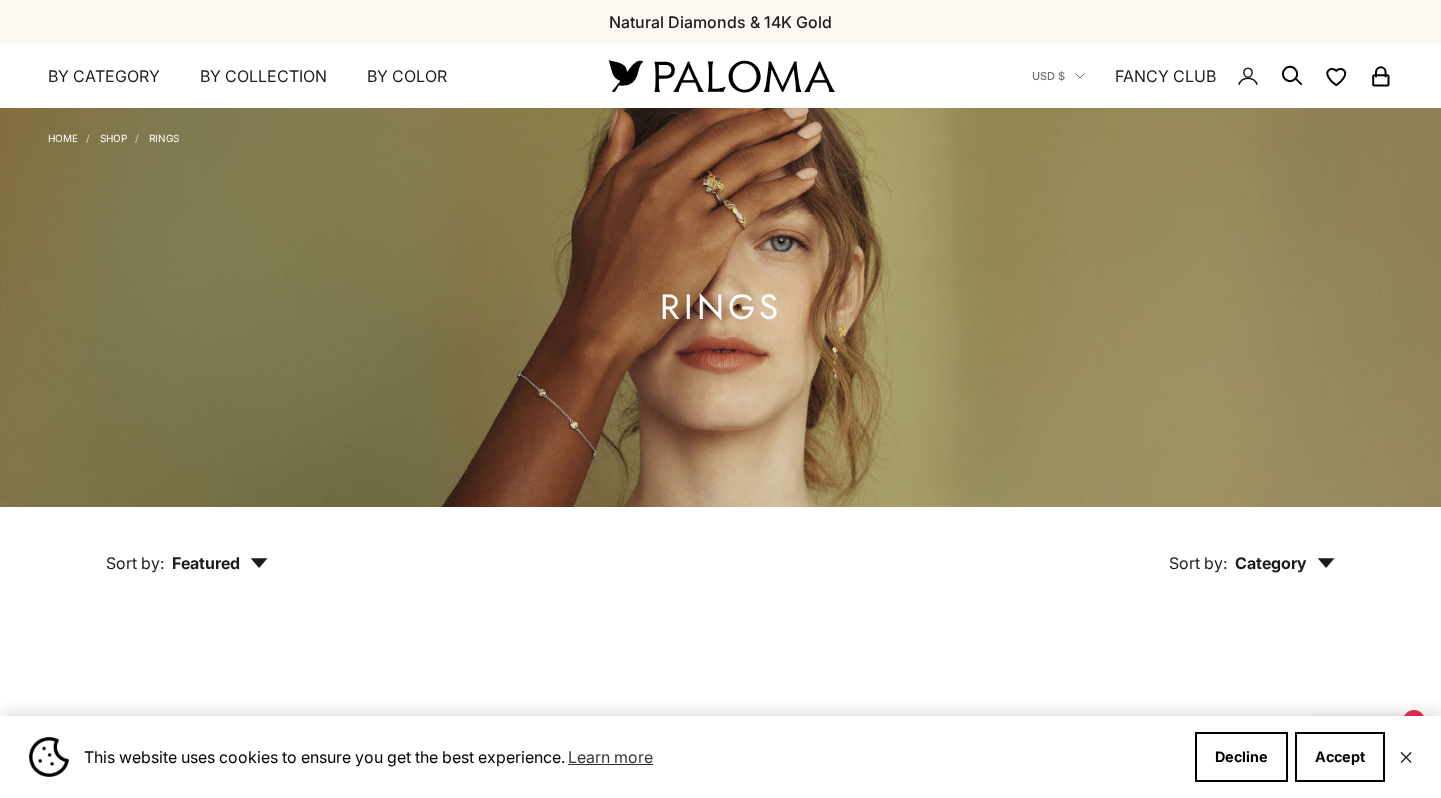 scroll, scrollTop: 1484, scrollLeft: 0, axis: vertical 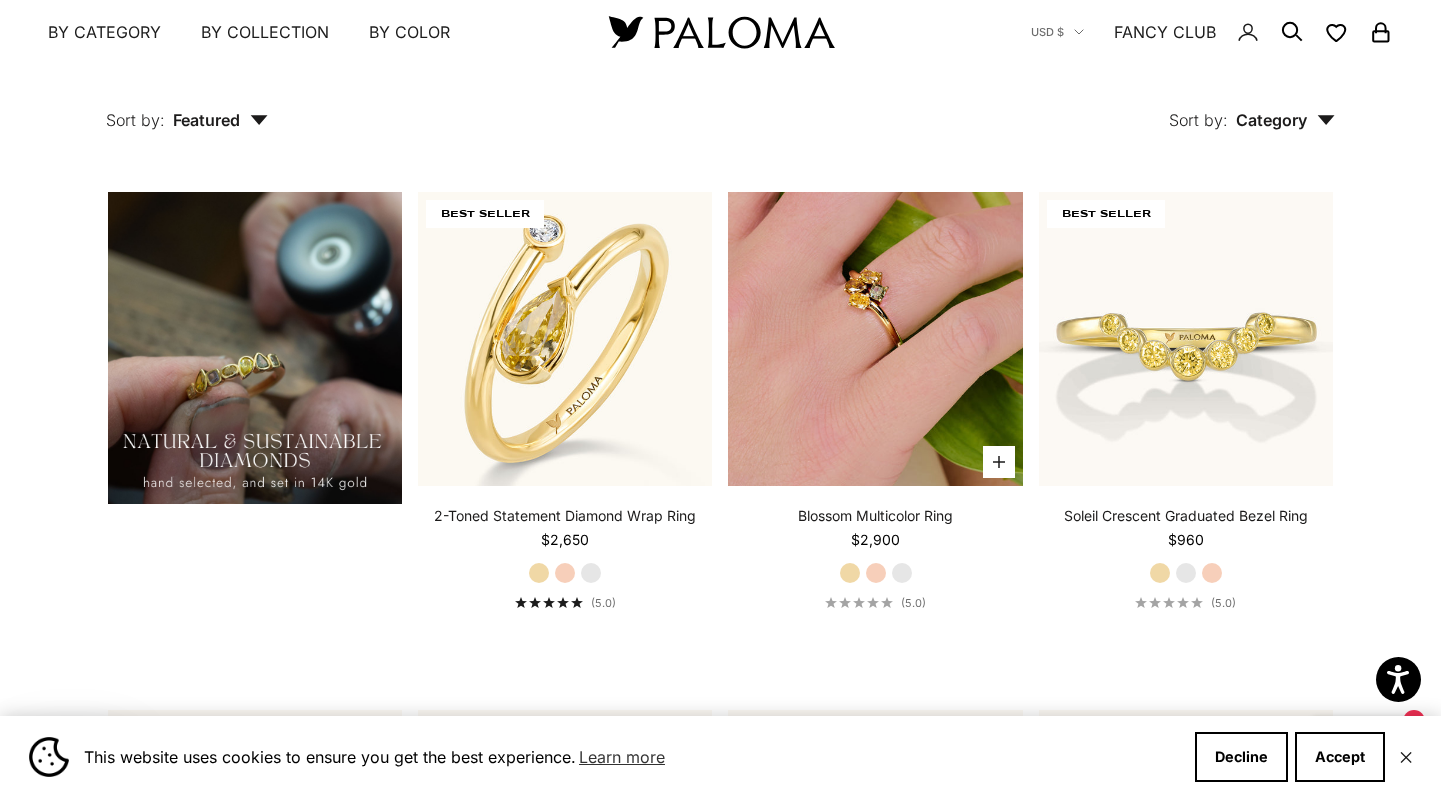 click at bounding box center (875, 339) 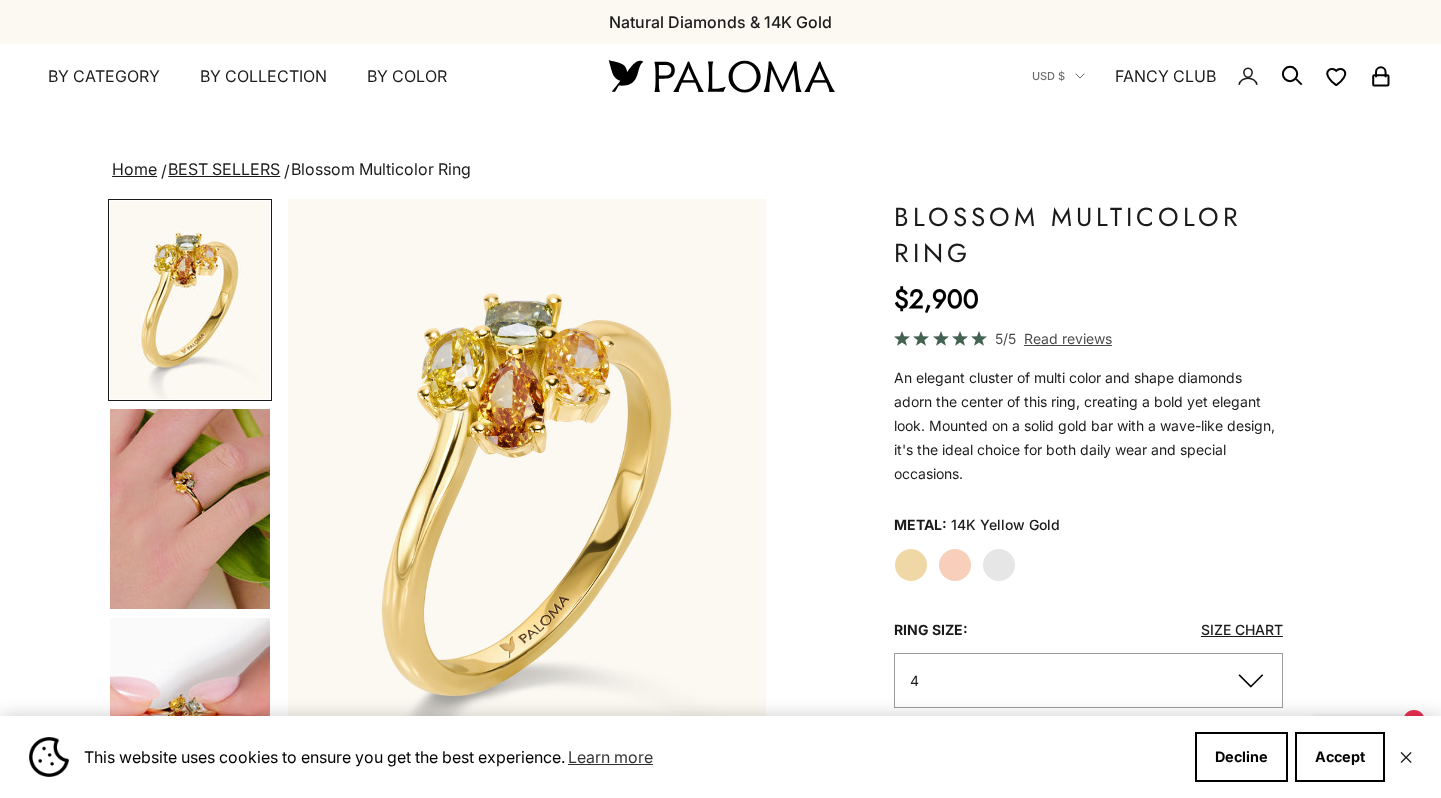 scroll, scrollTop: 0, scrollLeft: 0, axis: both 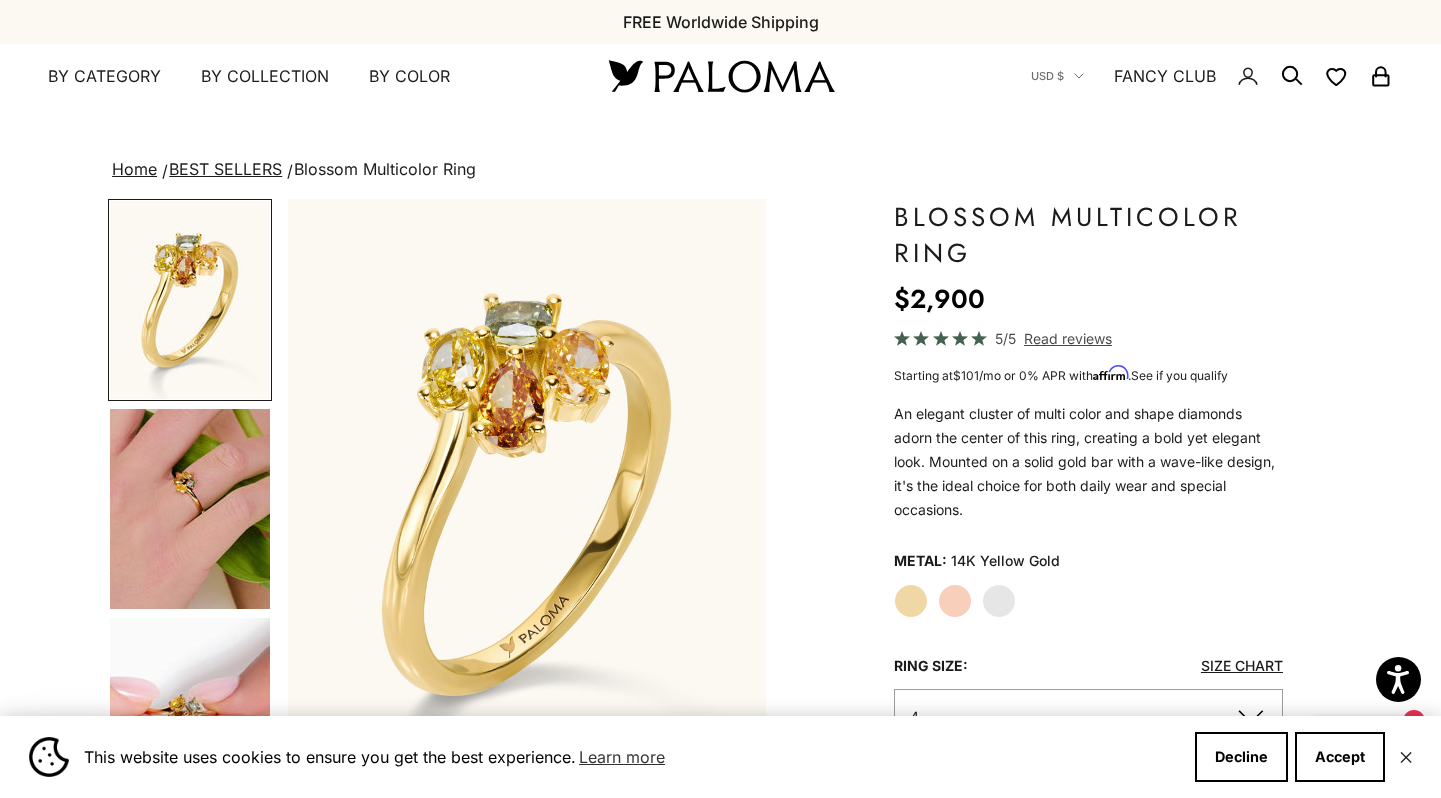click on "Rose Gold" 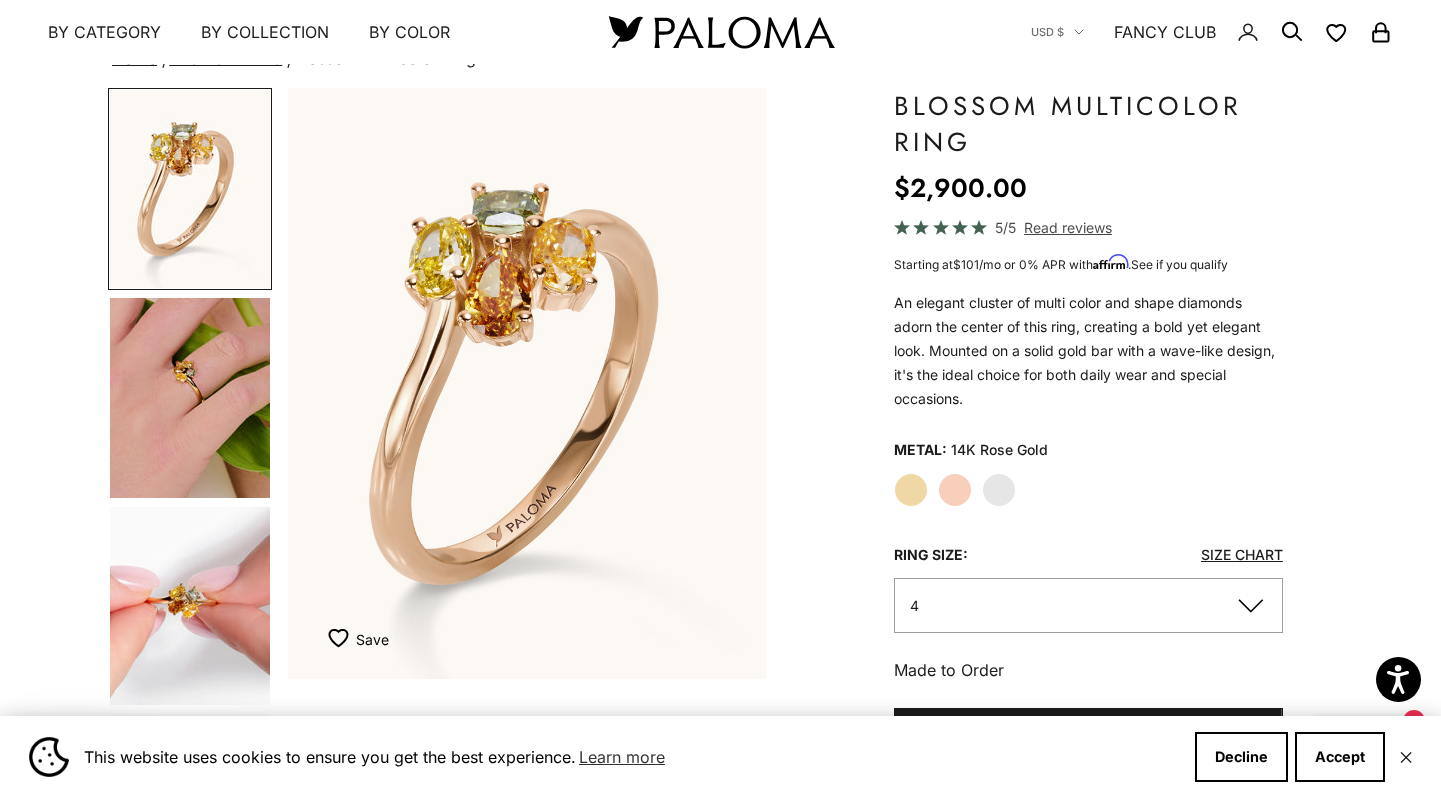 scroll, scrollTop: 155, scrollLeft: 0, axis: vertical 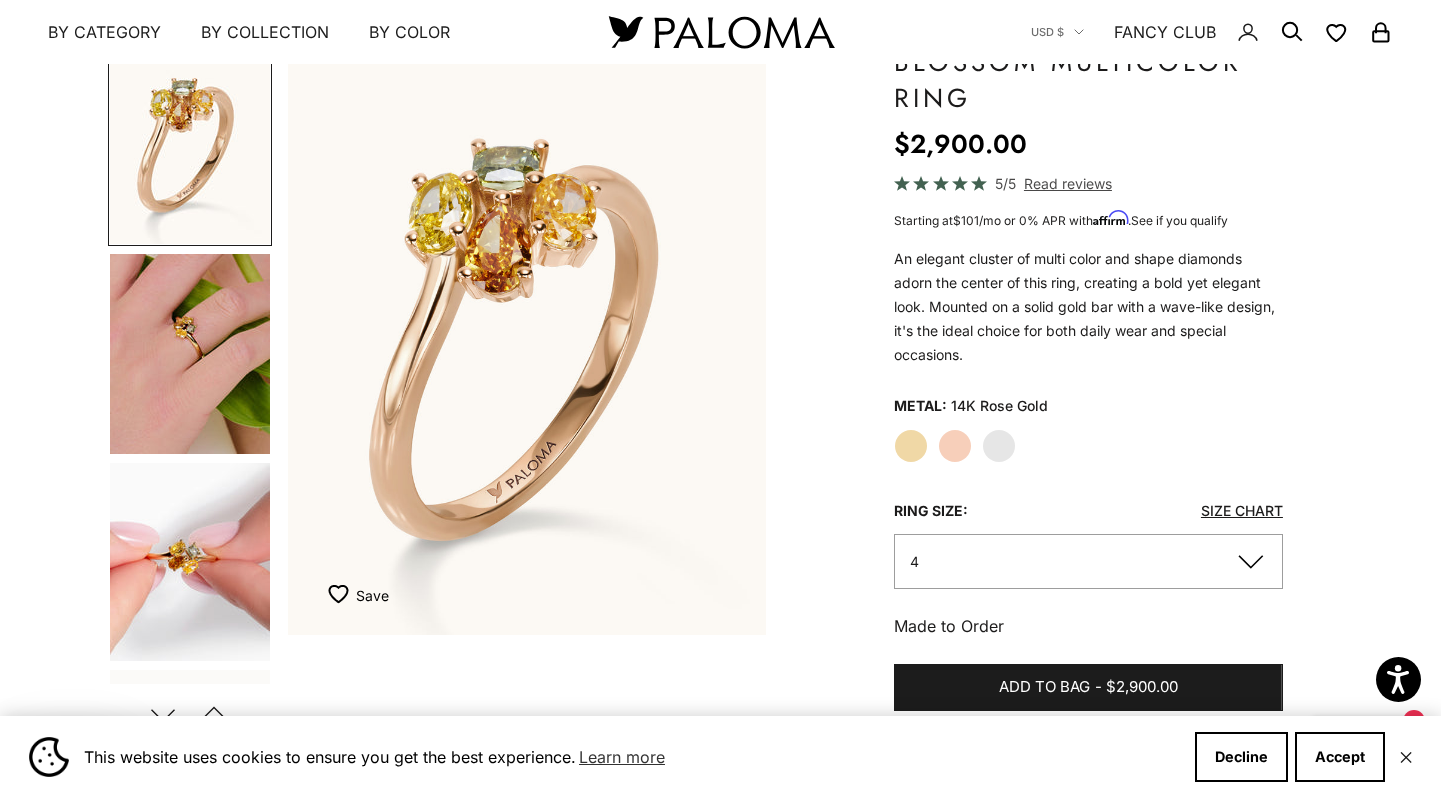 click at bounding box center (190, 354) 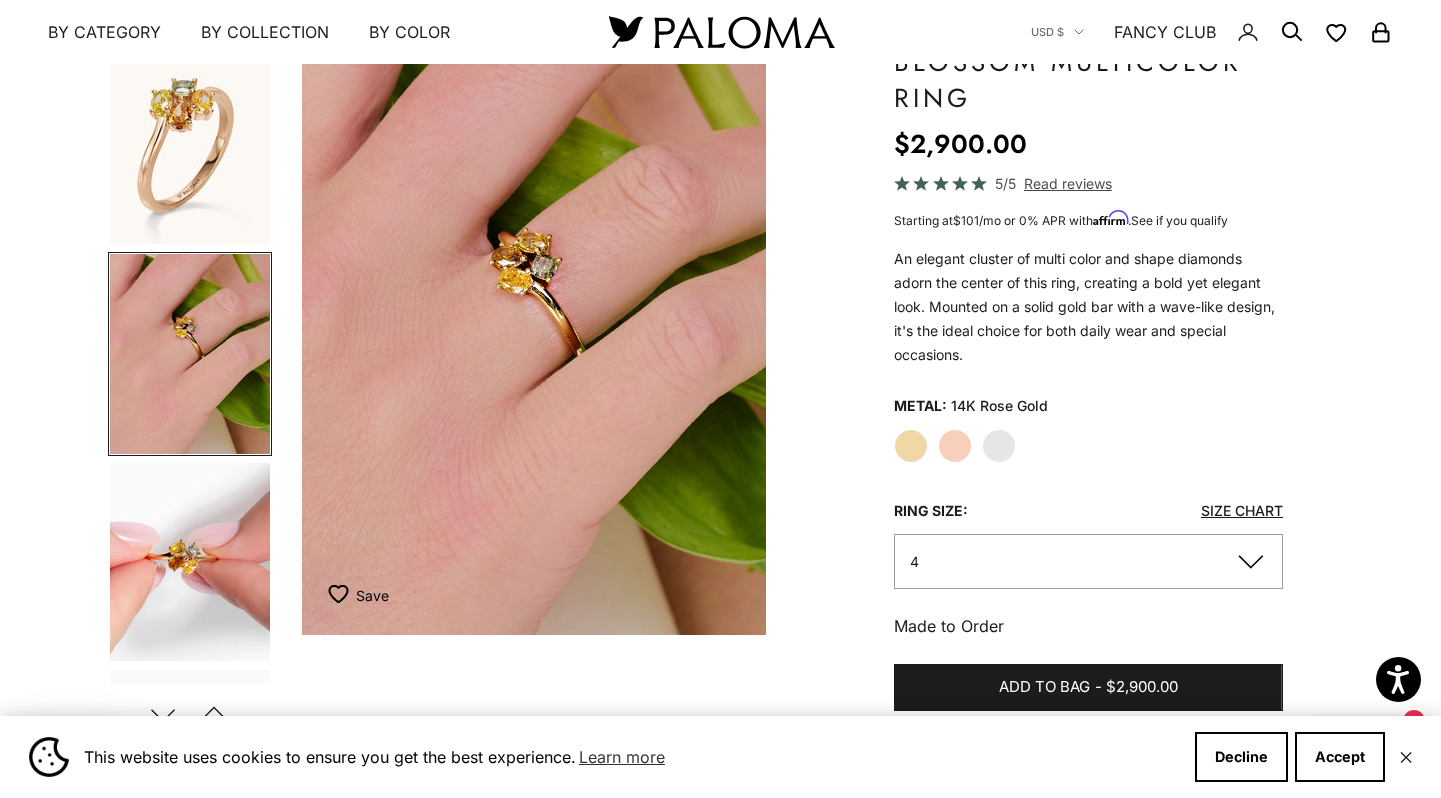 scroll, scrollTop: 0, scrollLeft: 502, axis: horizontal 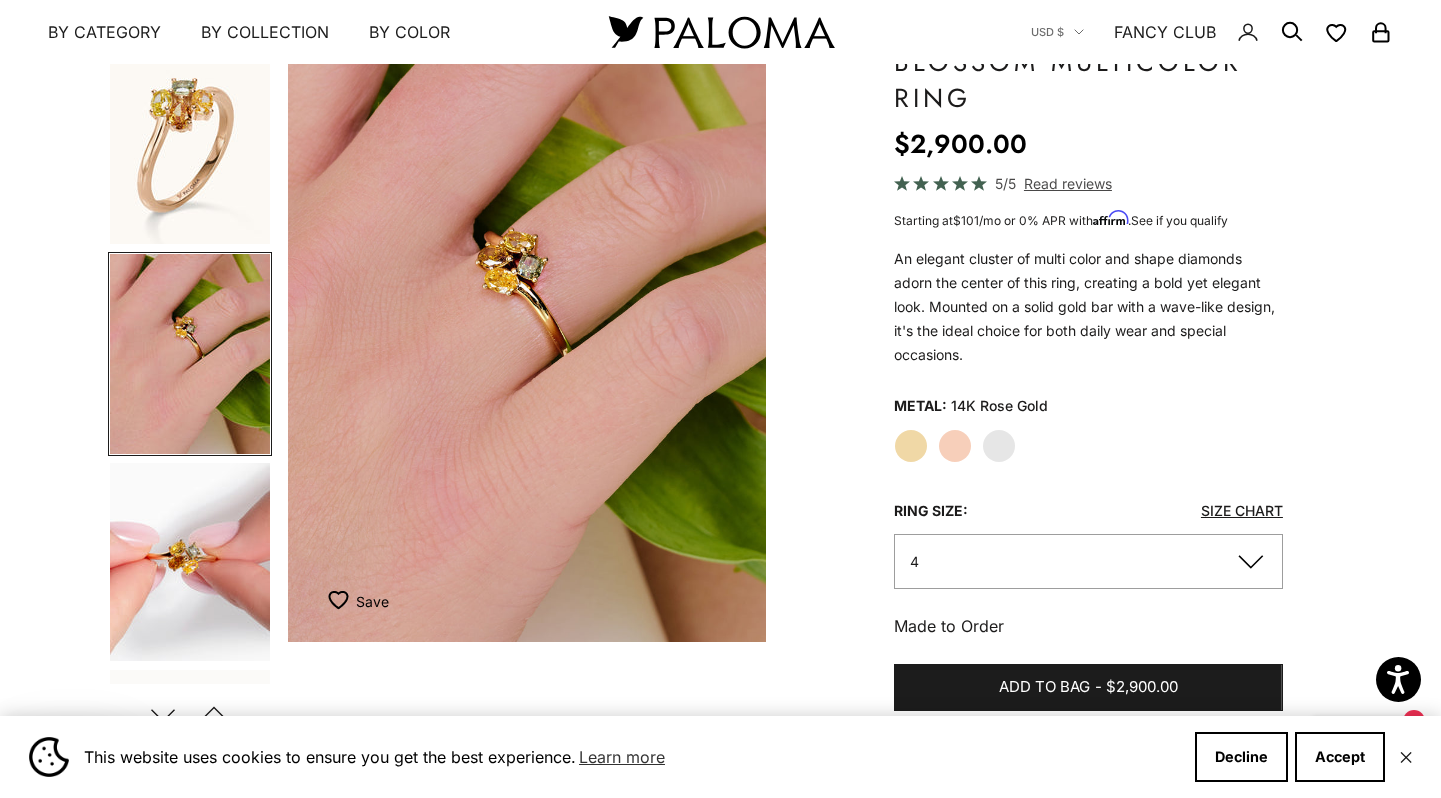 click at bounding box center [190, 562] 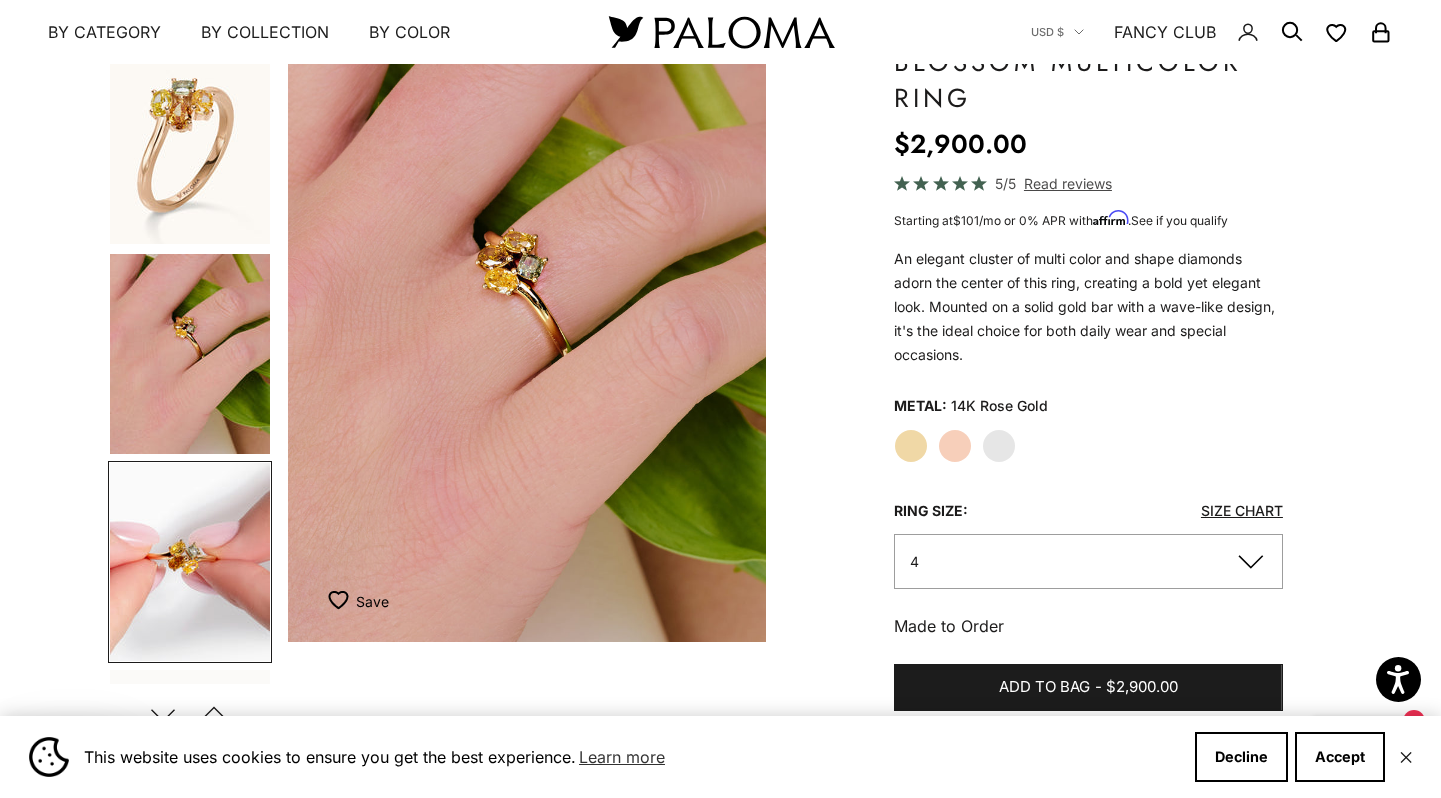 scroll, scrollTop: 0, scrollLeft: 704, axis: horizontal 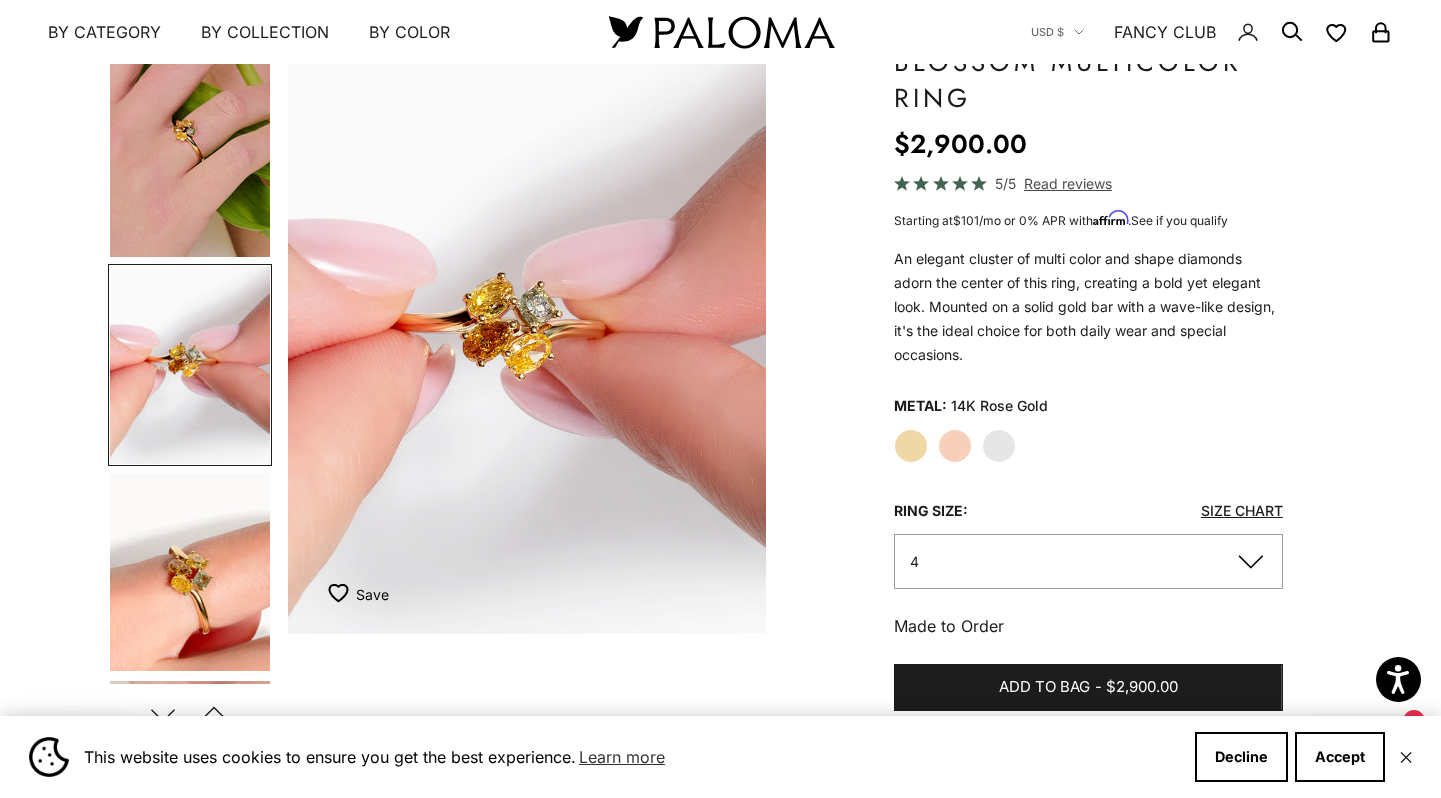 click at bounding box center [190, 572] 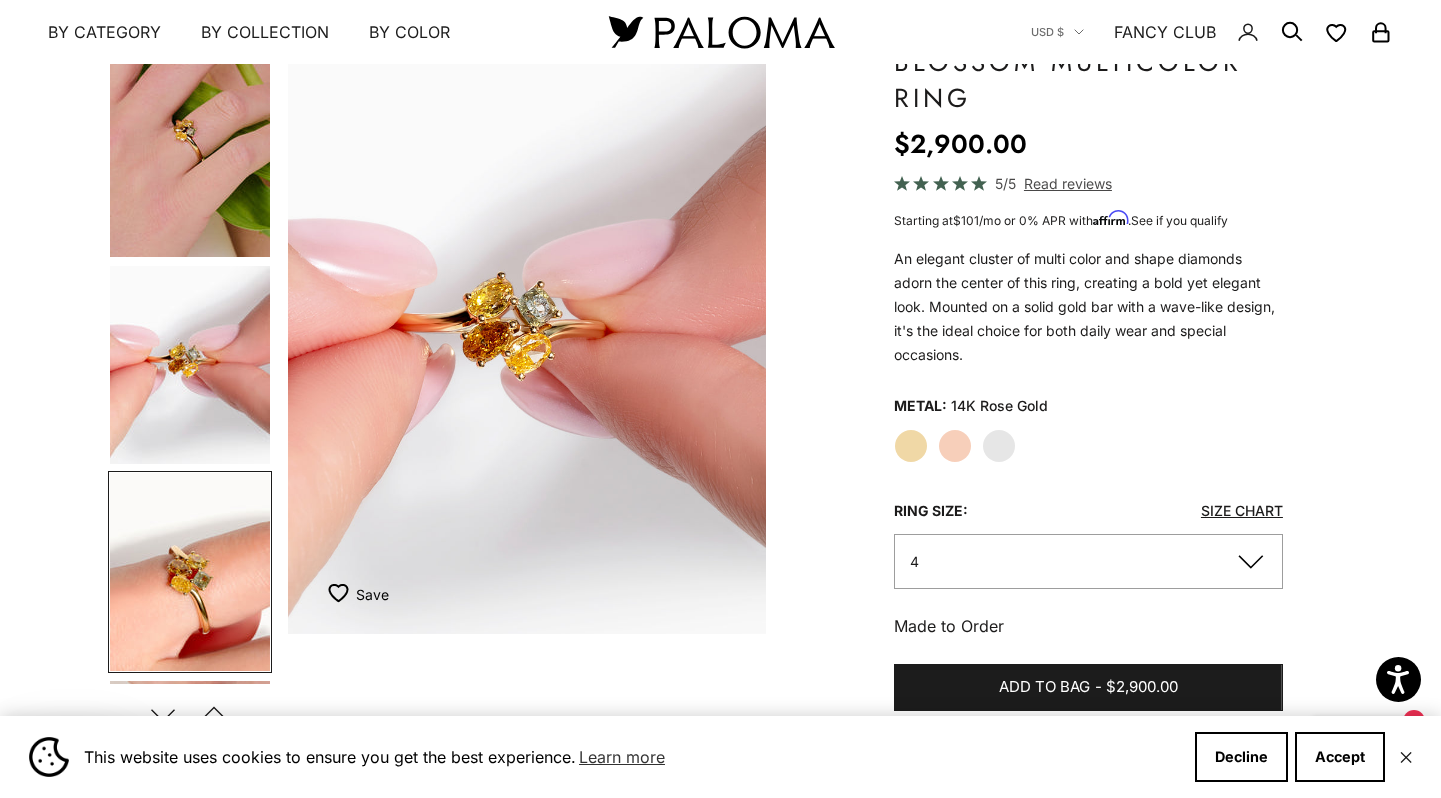 scroll, scrollTop: 0, scrollLeft: 1179, axis: horizontal 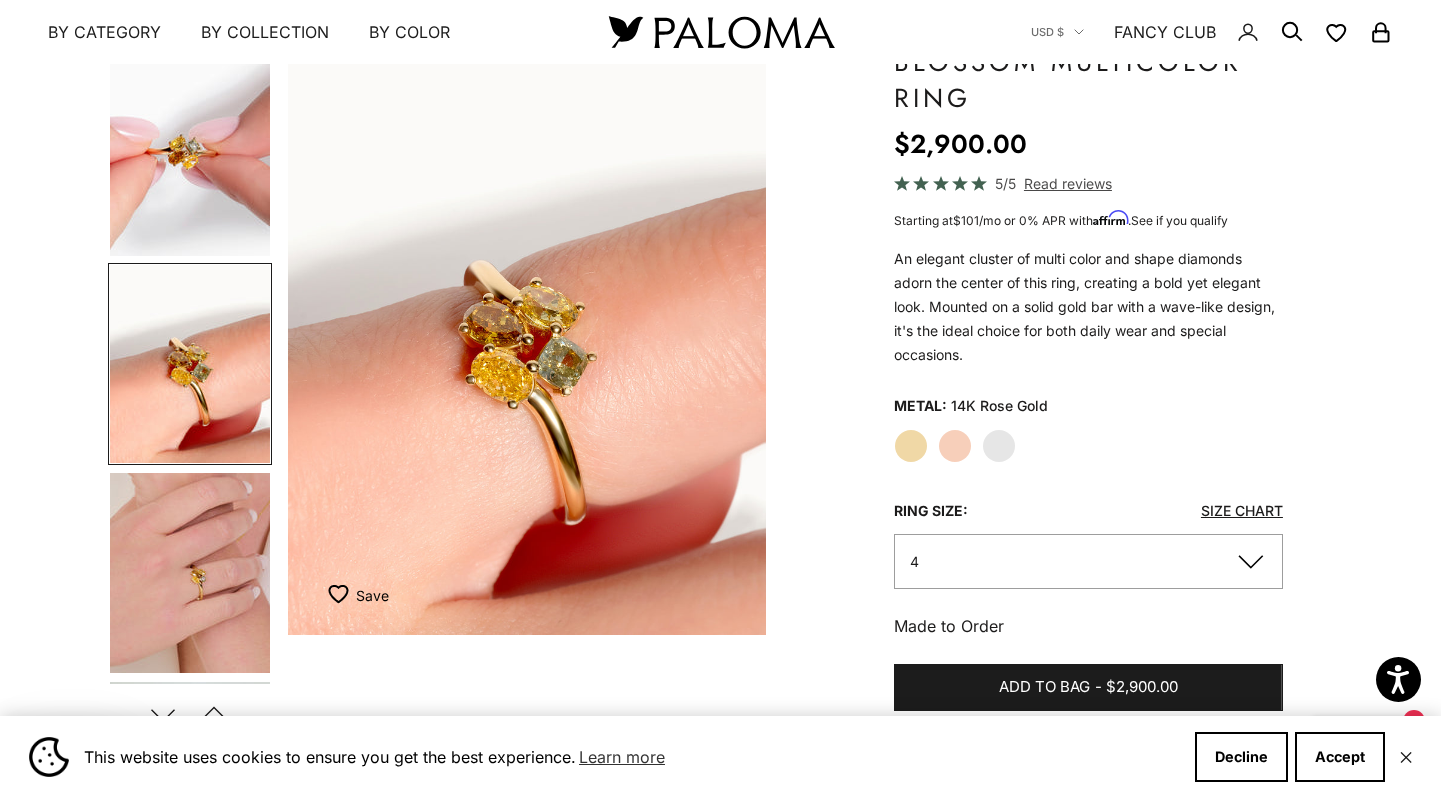click at bounding box center (190, 573) 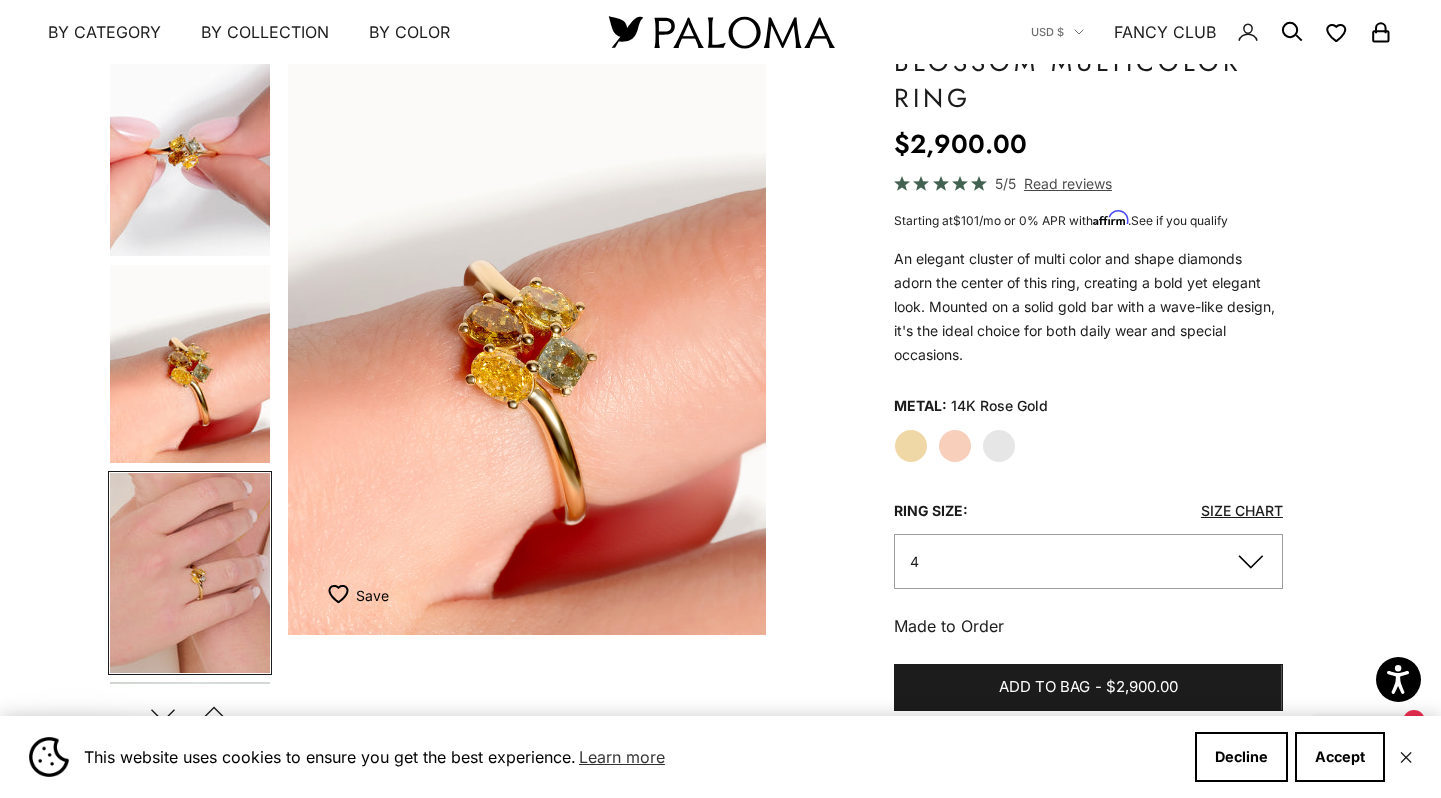 scroll, scrollTop: 0, scrollLeft: 1708, axis: horizontal 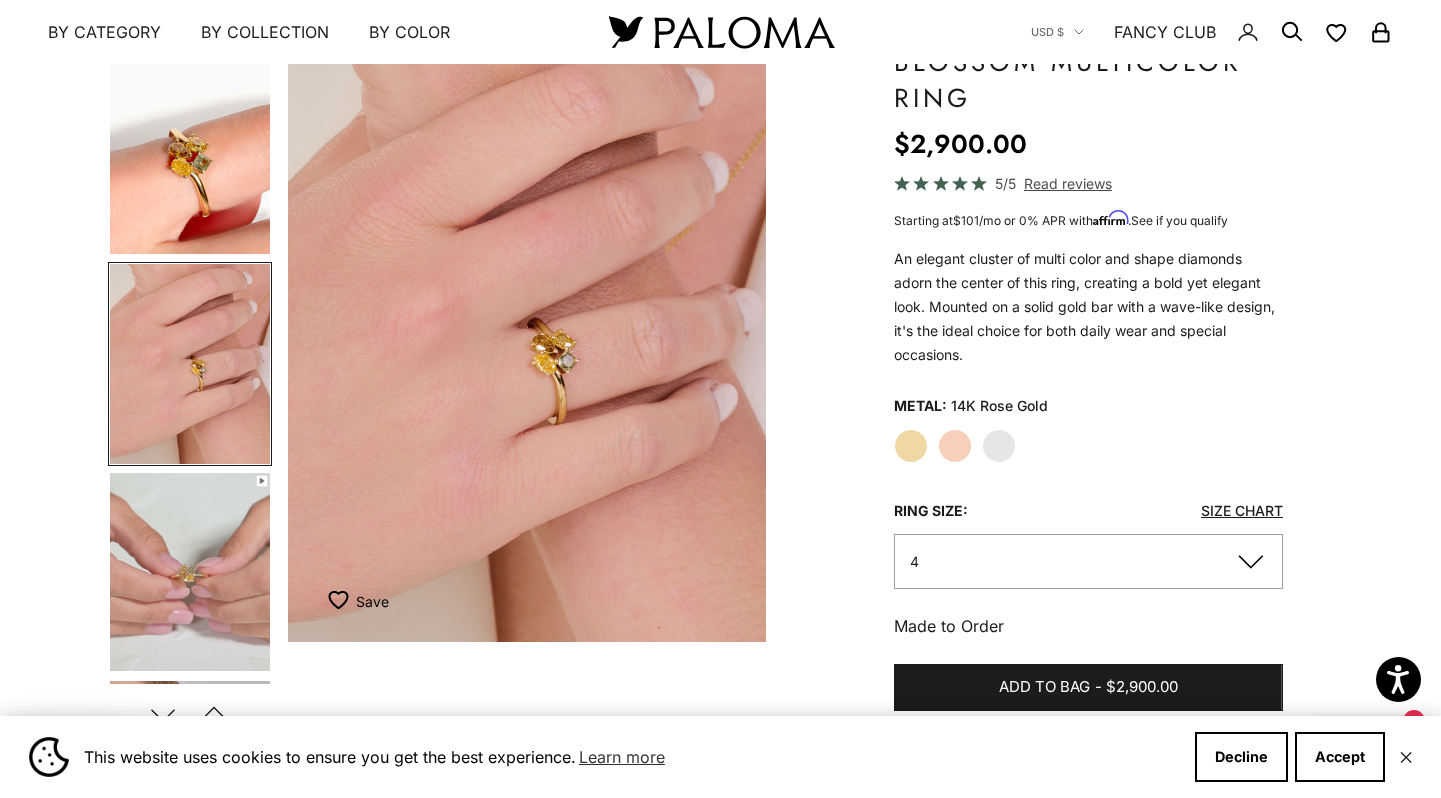 click at bounding box center (190, 572) 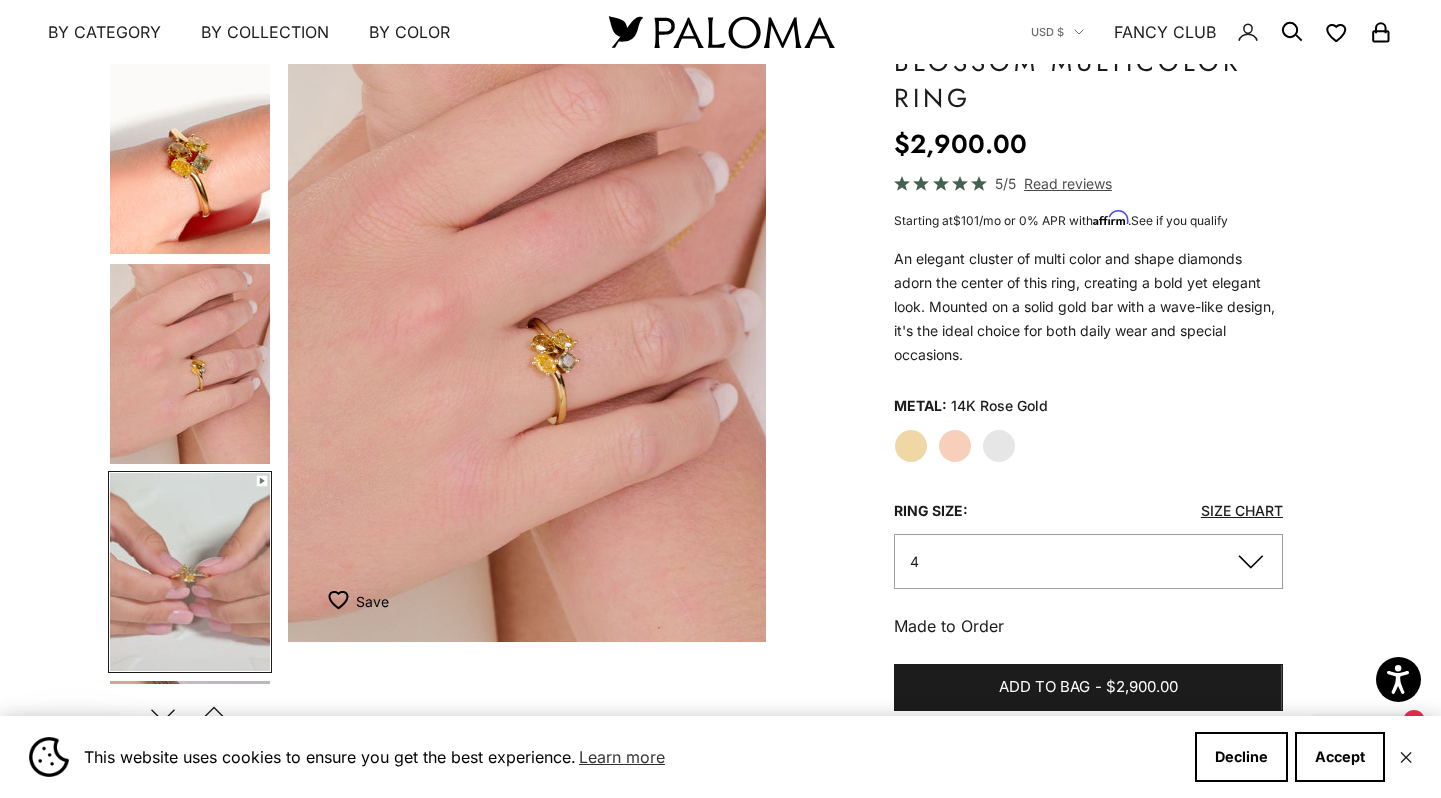 scroll, scrollTop: 0, scrollLeft: 2182, axis: horizontal 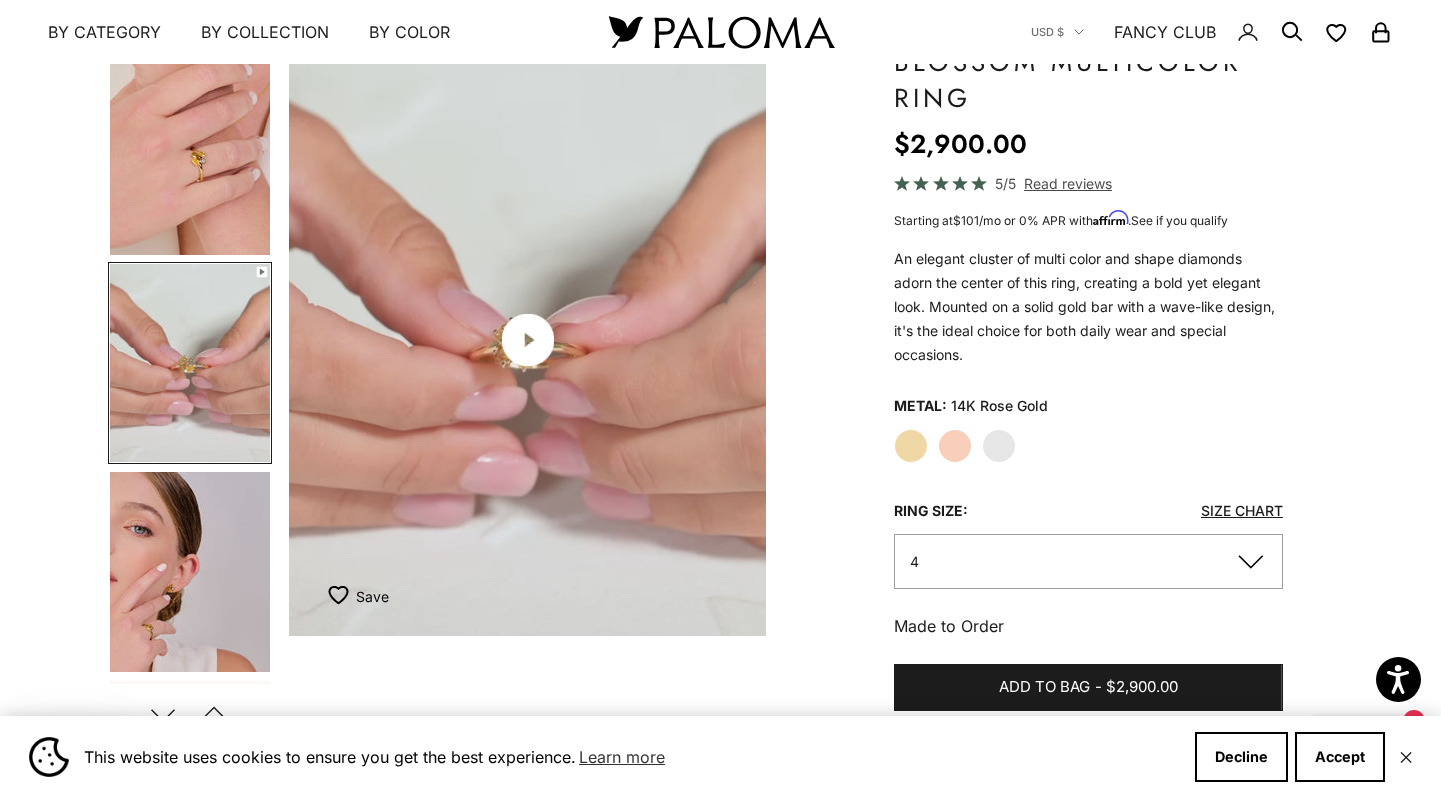 click at bounding box center (528, 340) 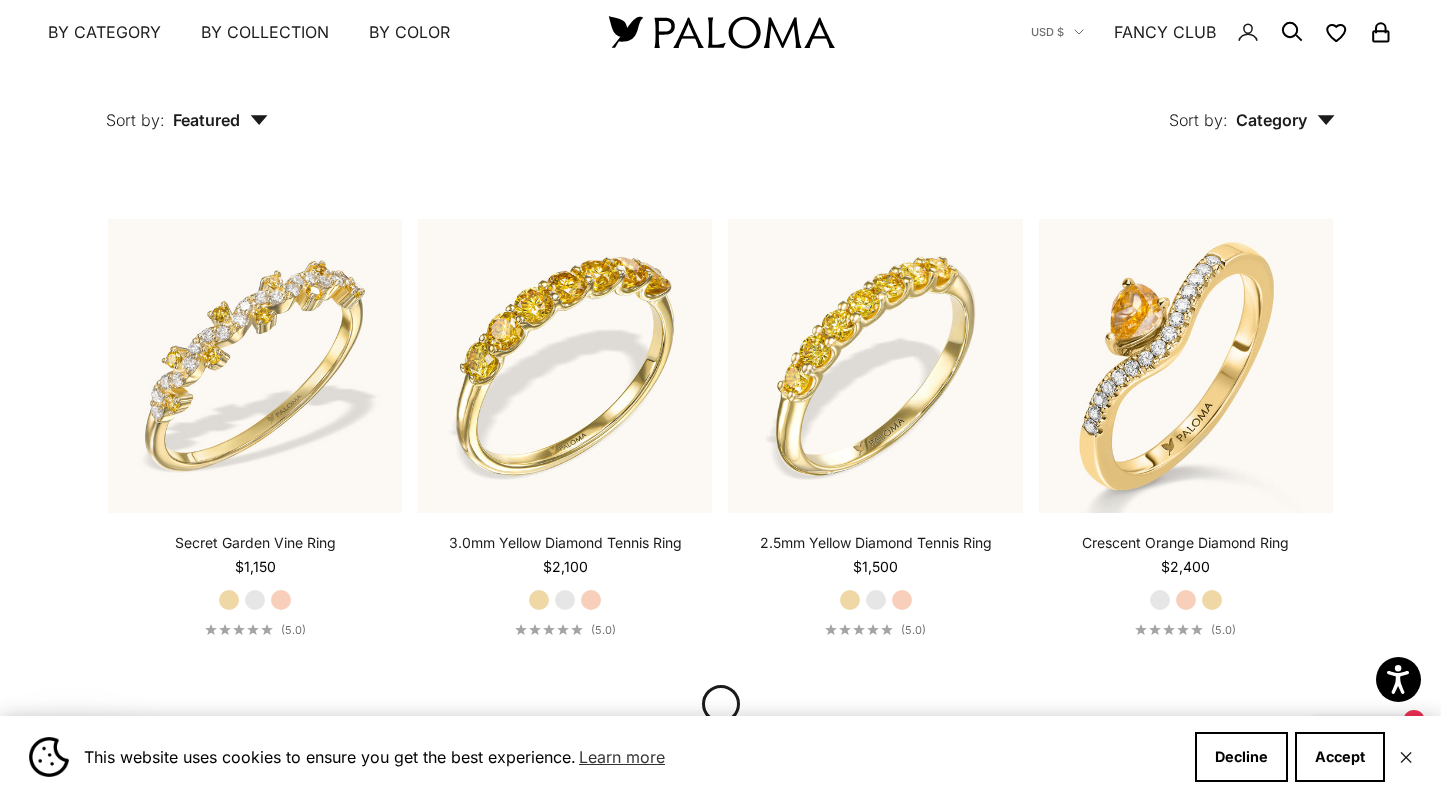 scroll, scrollTop: 2004, scrollLeft: 0, axis: vertical 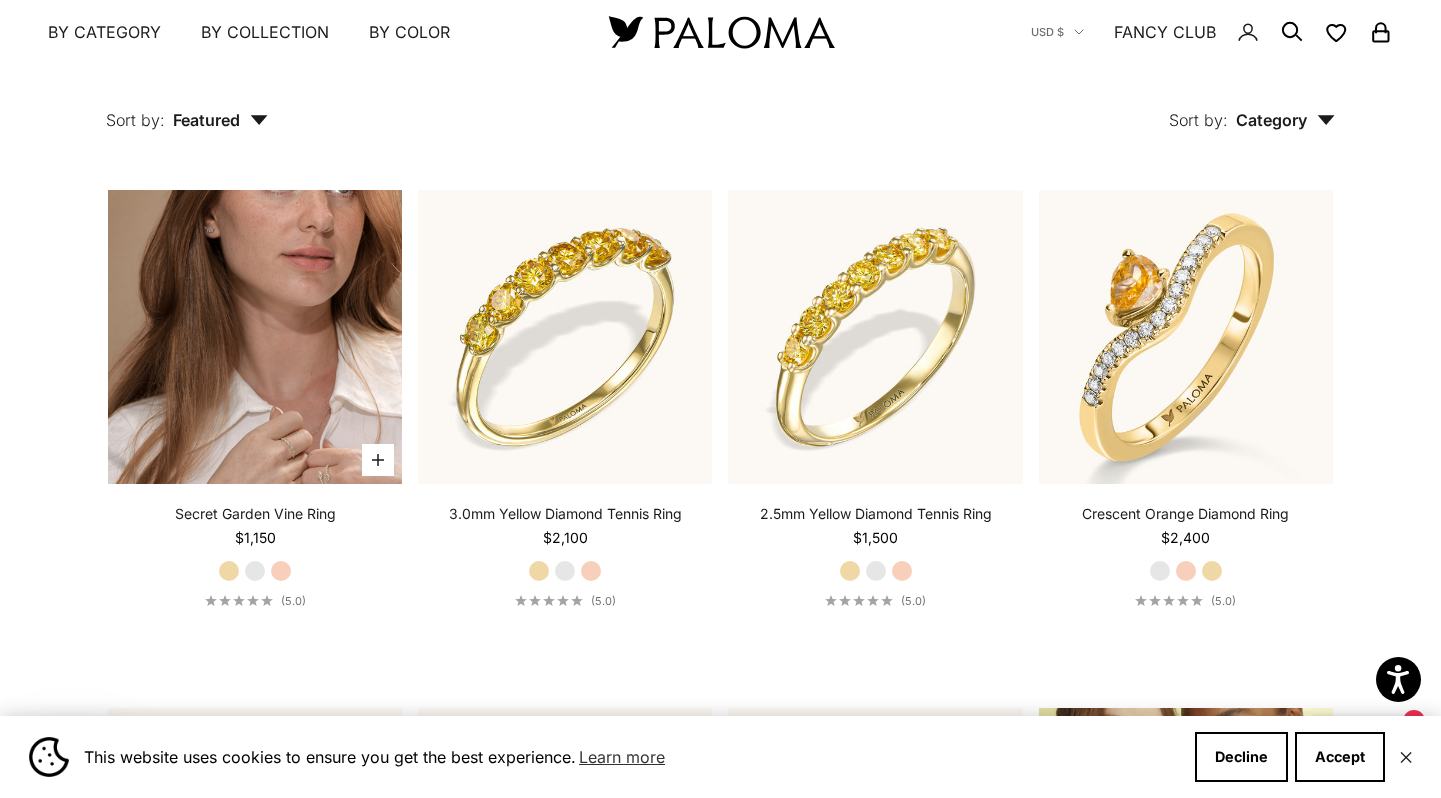 click at bounding box center (255, 337) 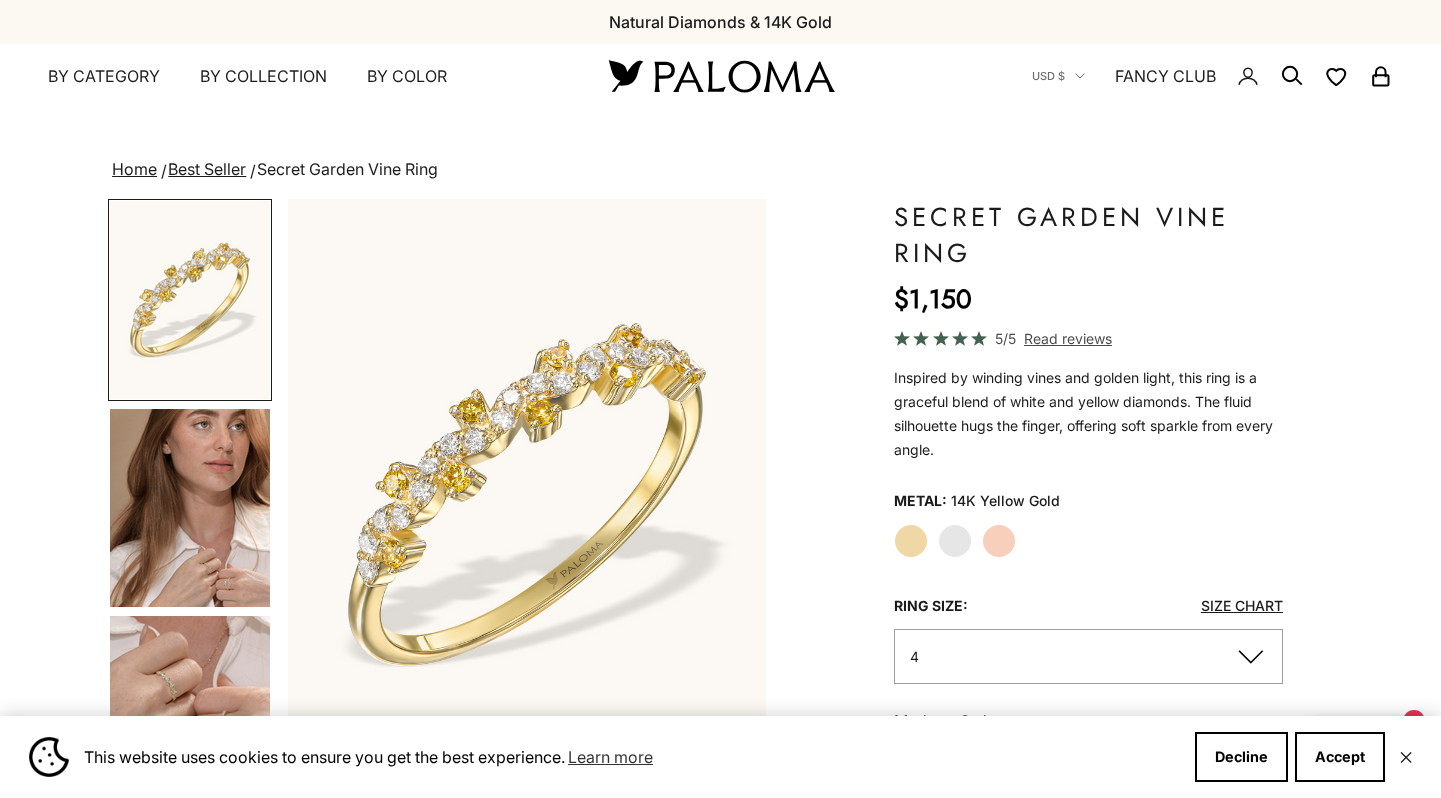 scroll, scrollTop: 0, scrollLeft: 0, axis: both 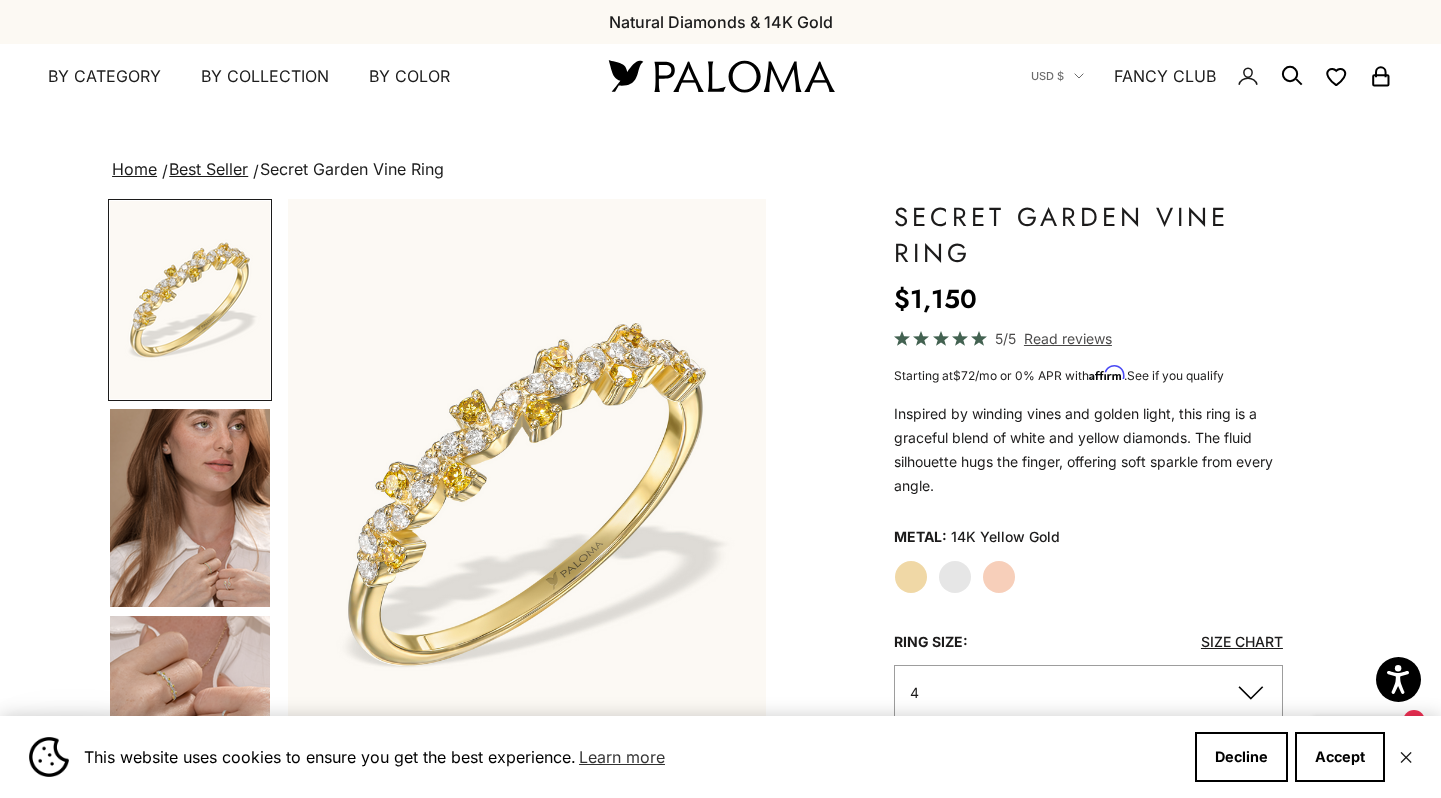 click at bounding box center (190, 715) 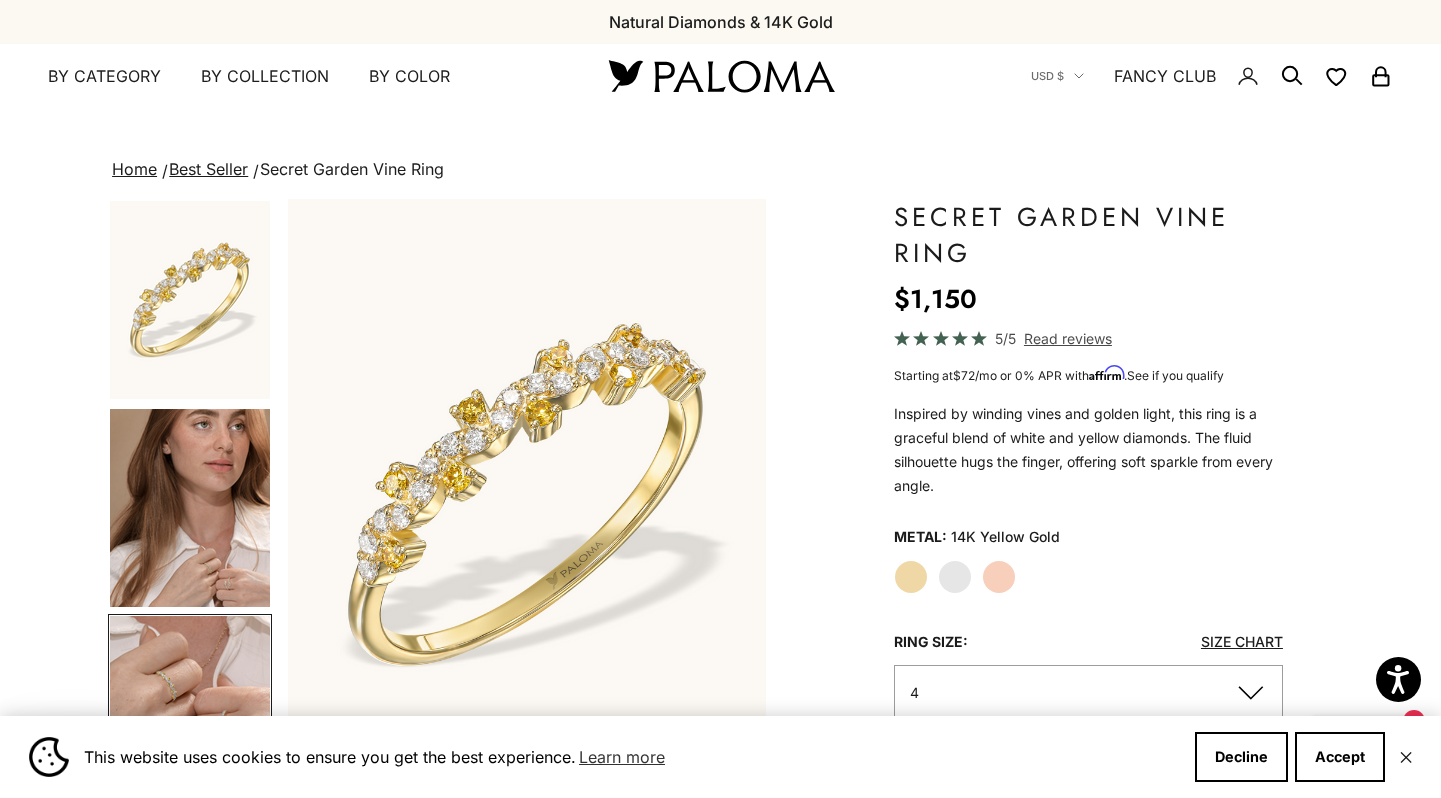 scroll, scrollTop: 0, scrollLeft: 231, axis: horizontal 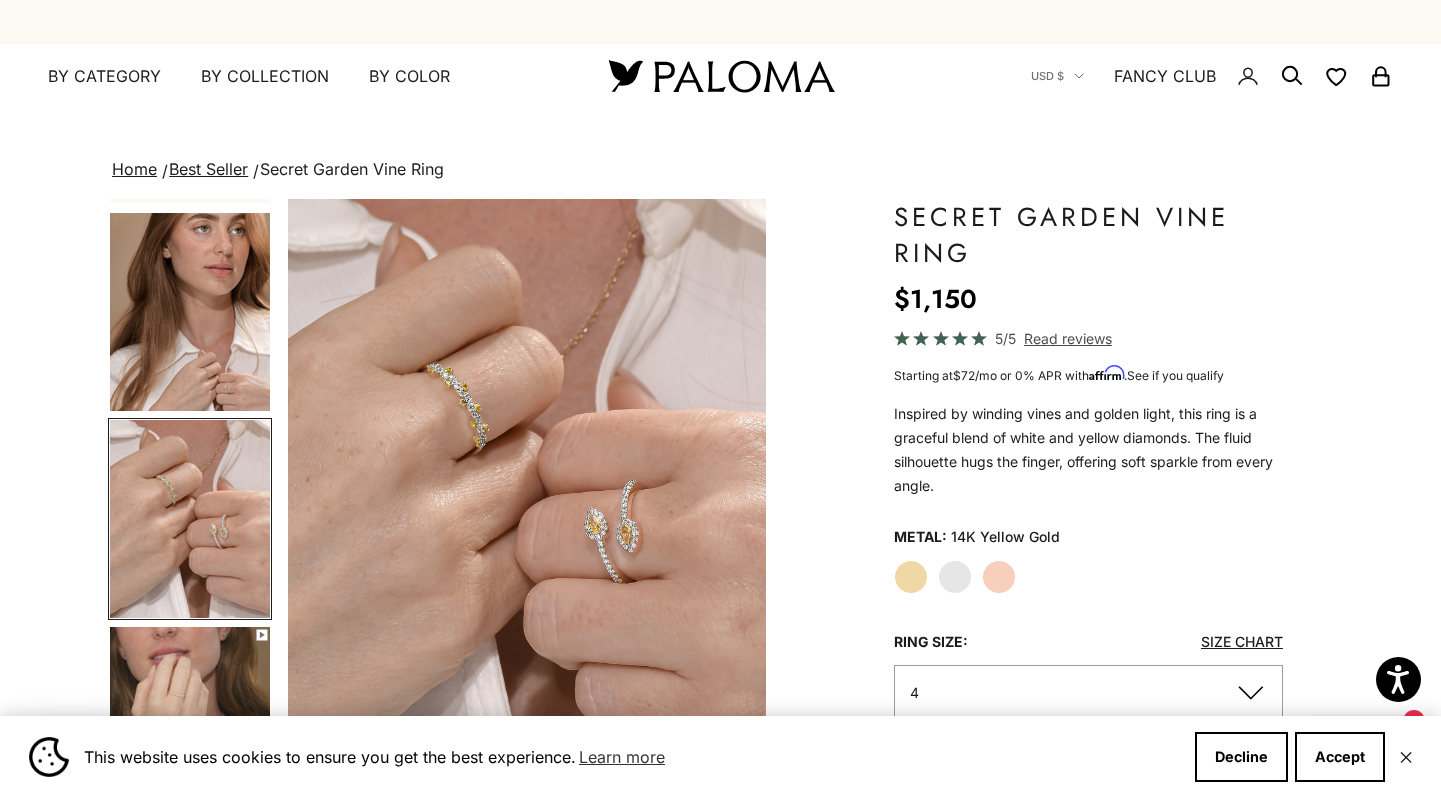click at bounding box center [190, 312] 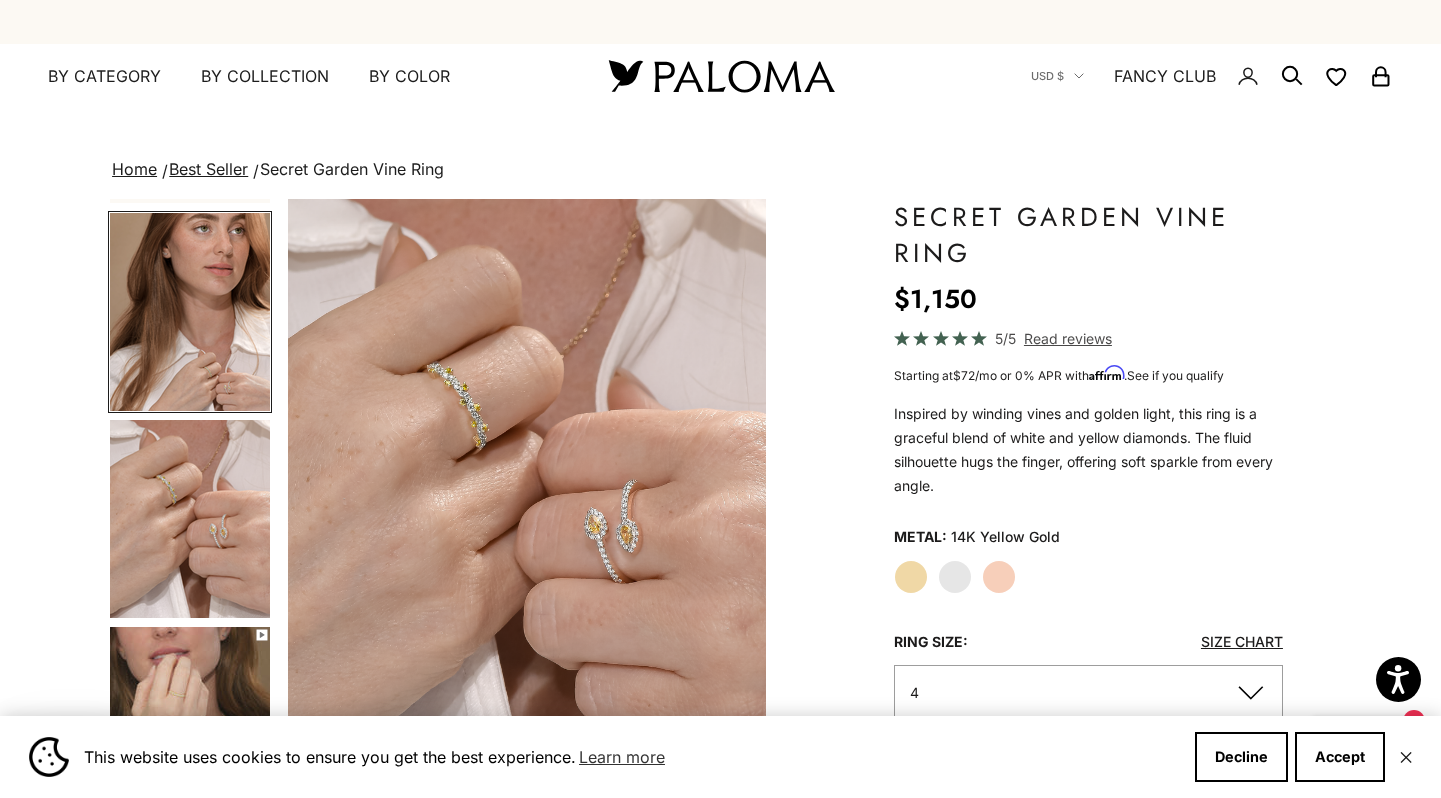 scroll, scrollTop: 0, scrollLeft: 854, axis: horizontal 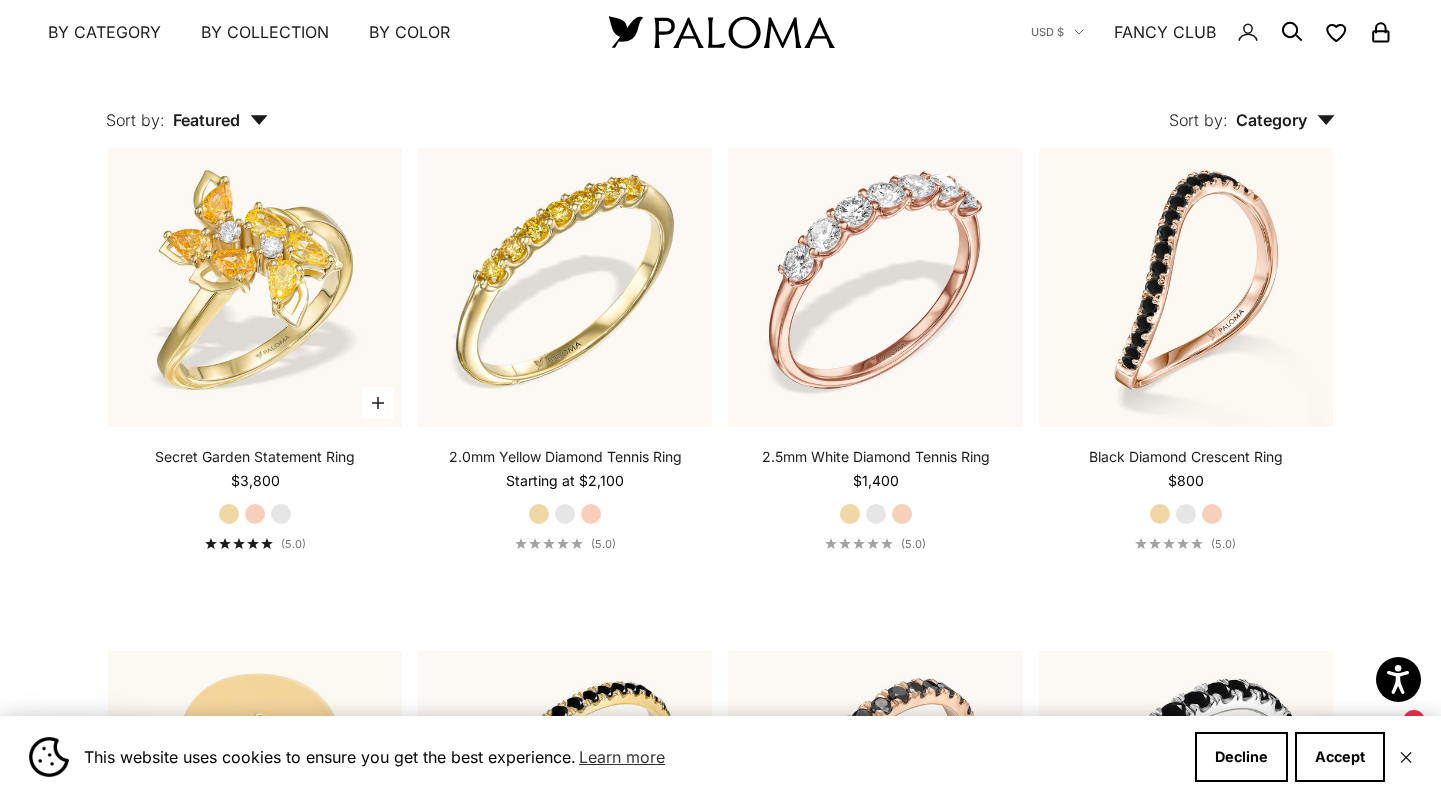 click on "Rose Gold" at bounding box center [255, 514] 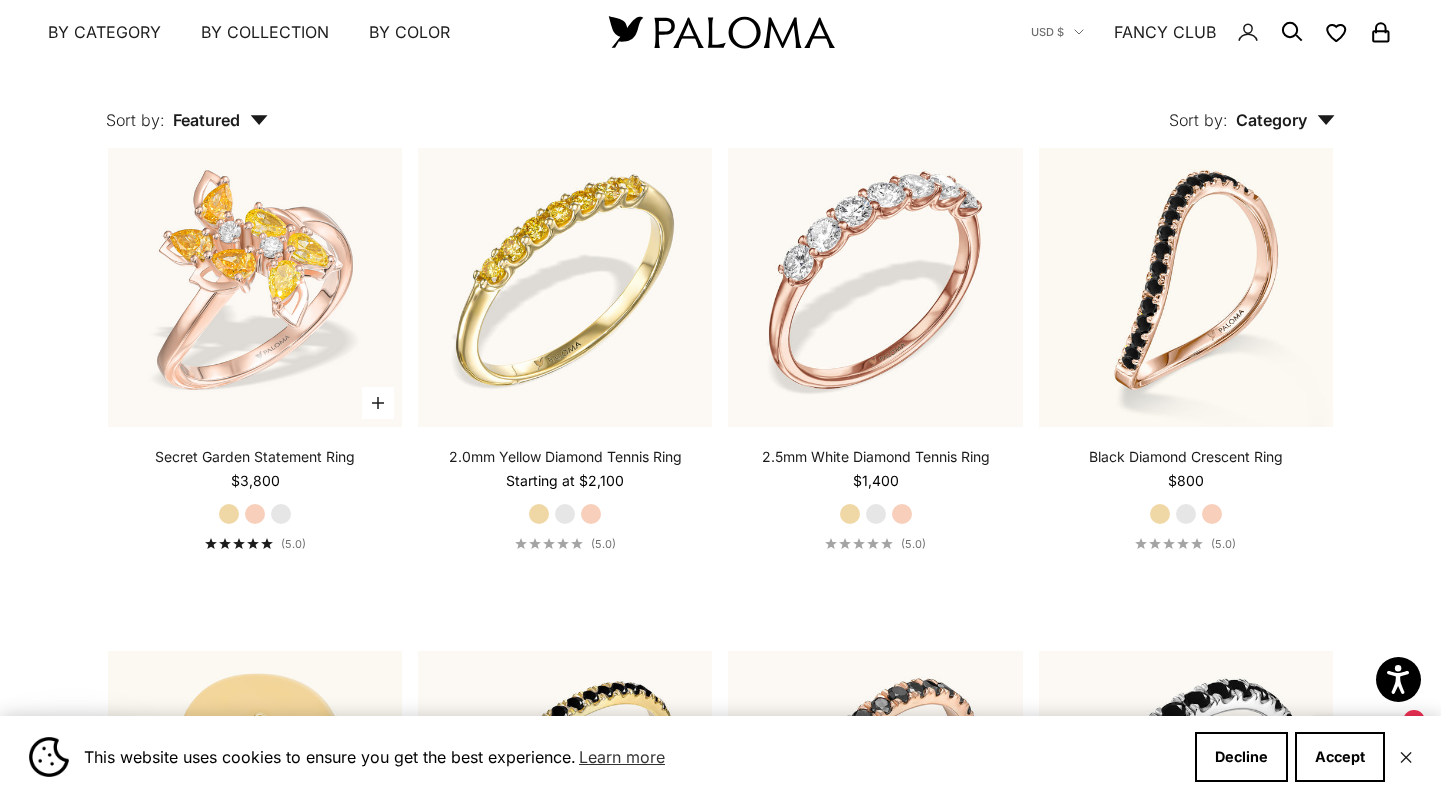 click on "Yellow Gold" at bounding box center (229, 514) 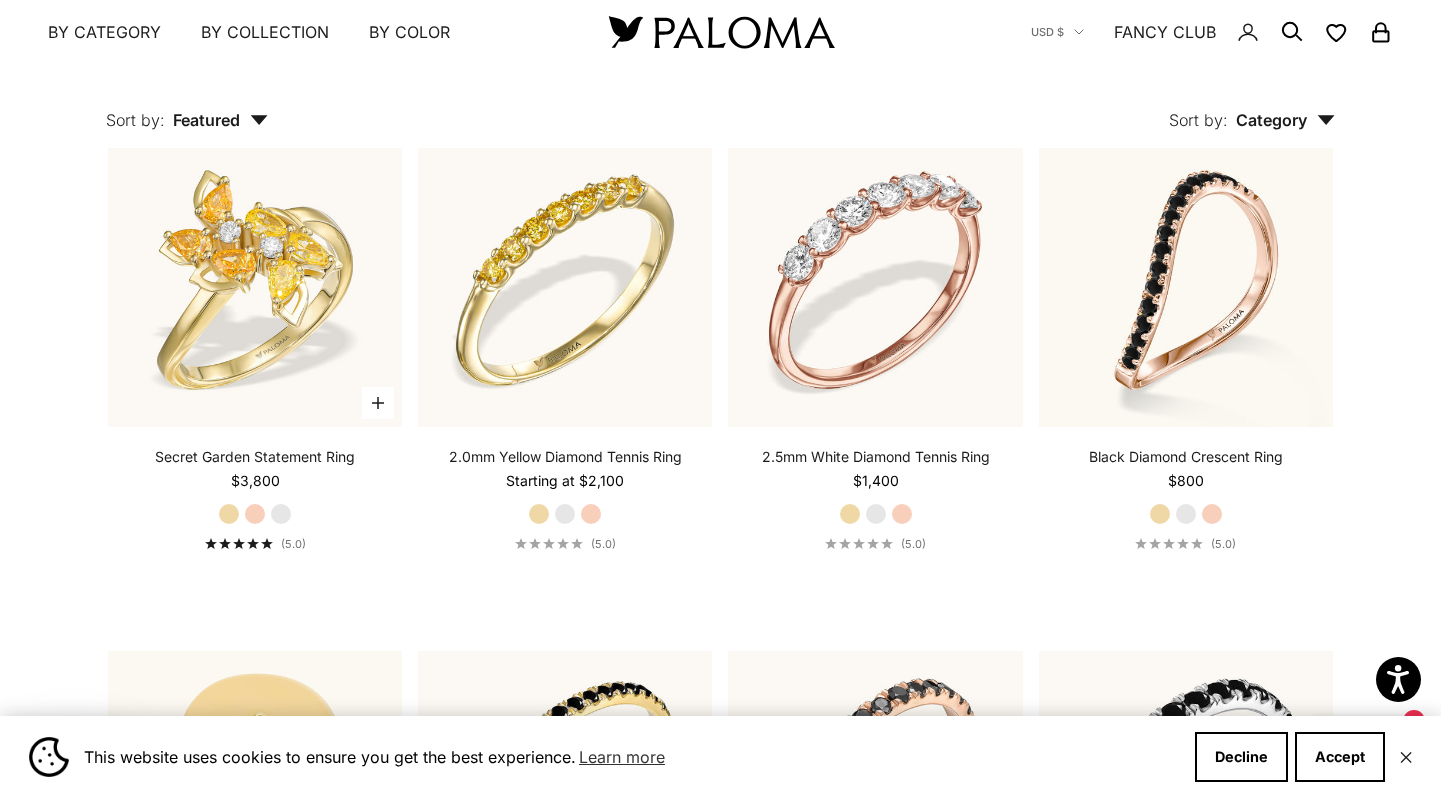 click on "Rose Gold" at bounding box center (255, 514) 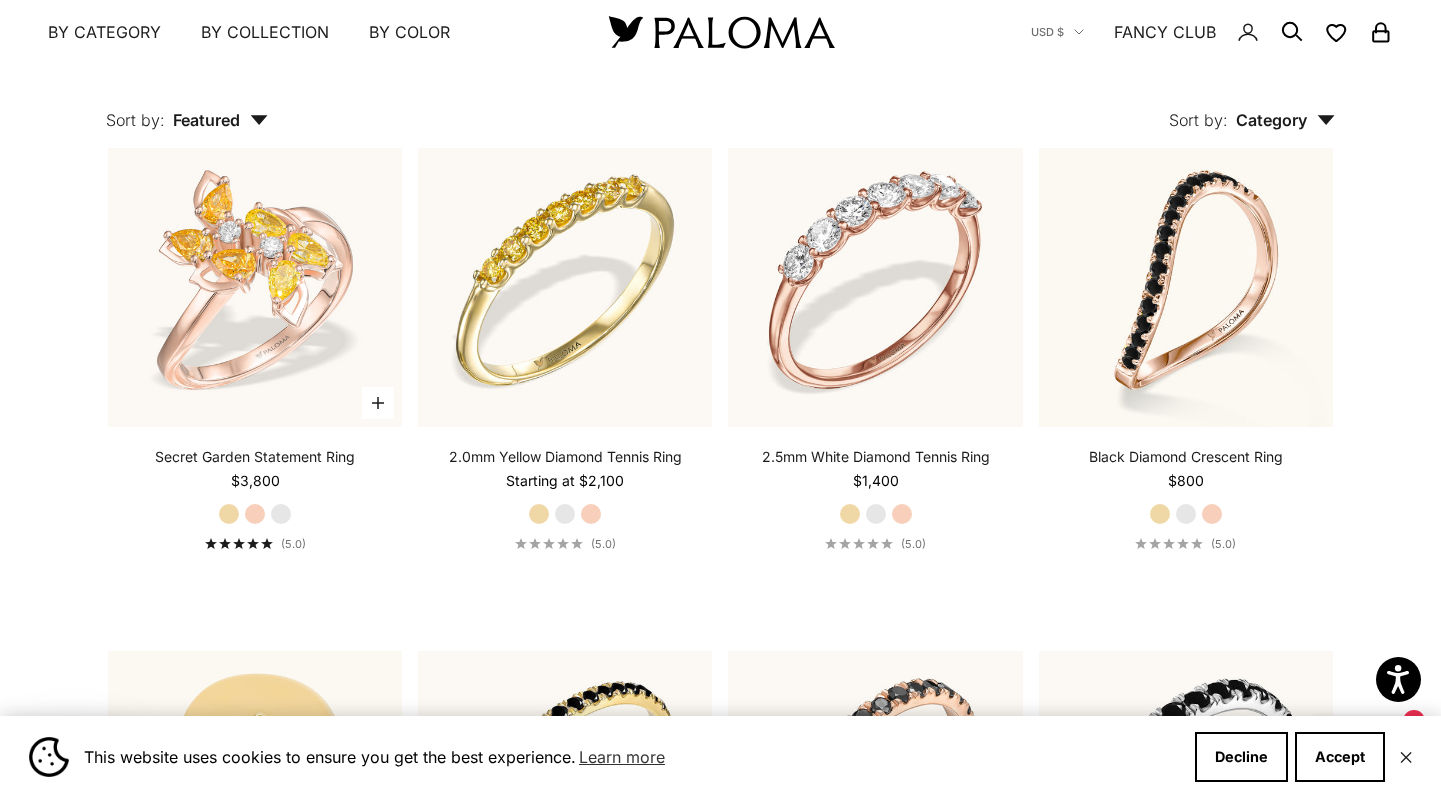 click on "Secret Garden Statement Ring
Starting at $3,800
Yellow Gold
Rose Gold
White Gold
(5.0)" at bounding box center [255, 499] 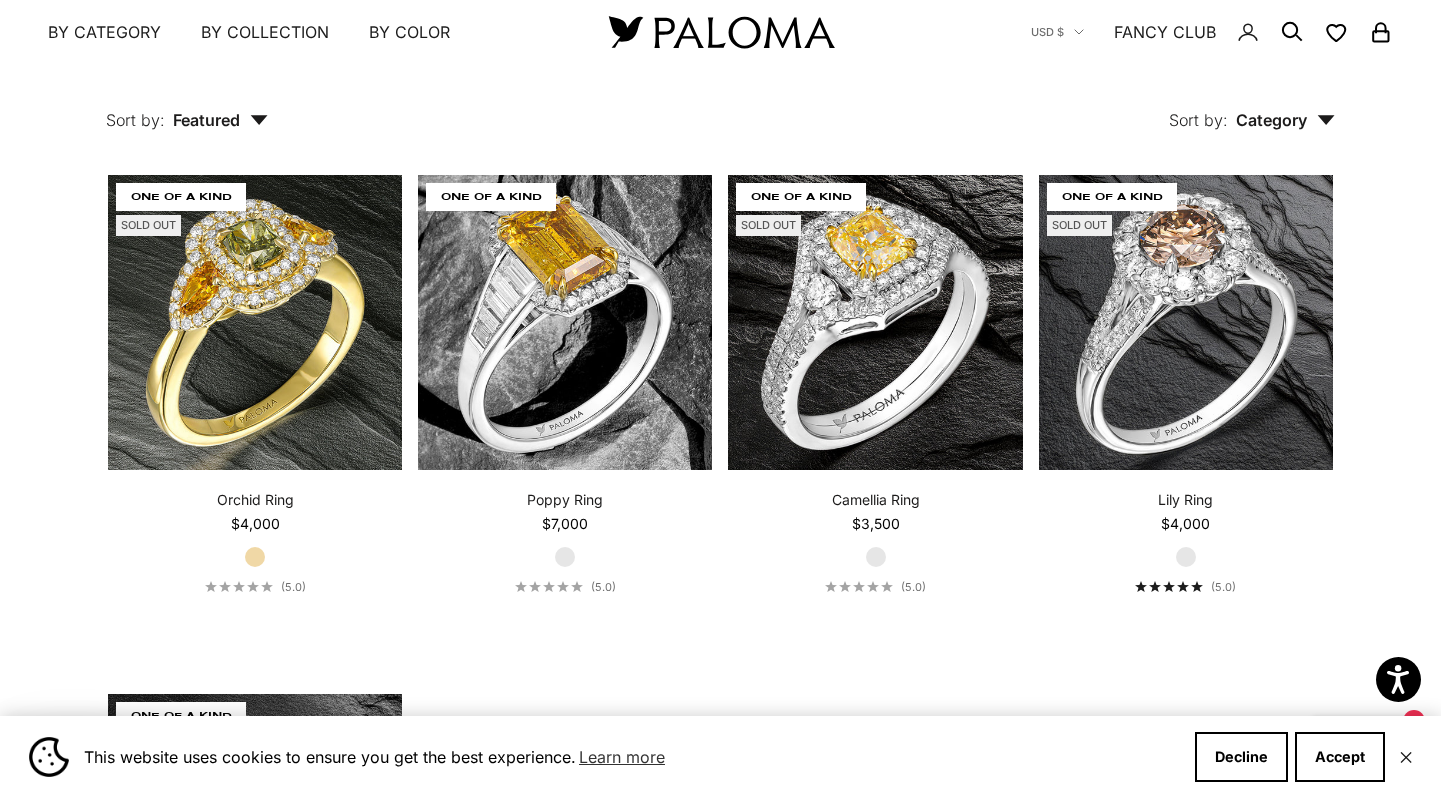 scroll, scrollTop: 8226, scrollLeft: 0, axis: vertical 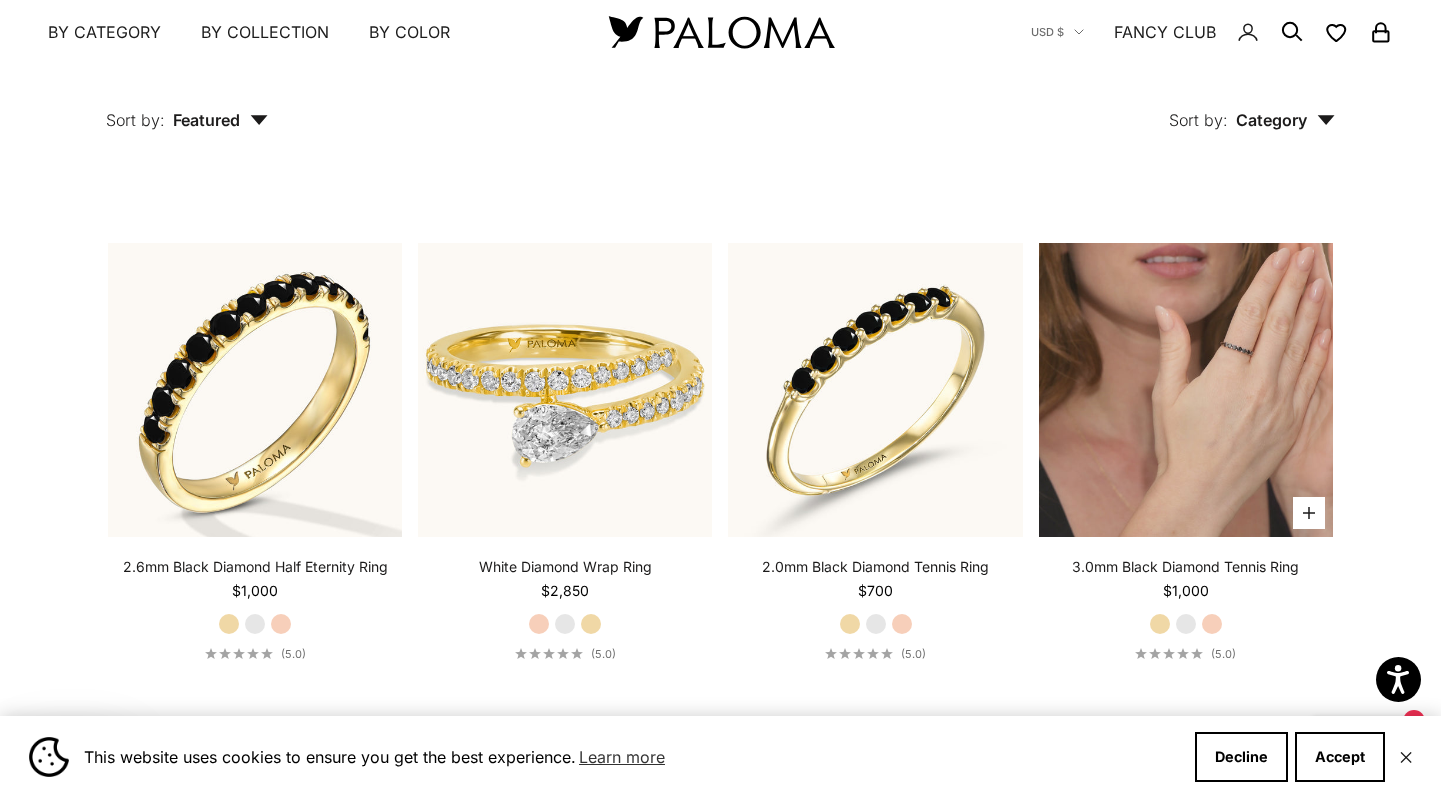 click at bounding box center (1186, 390) 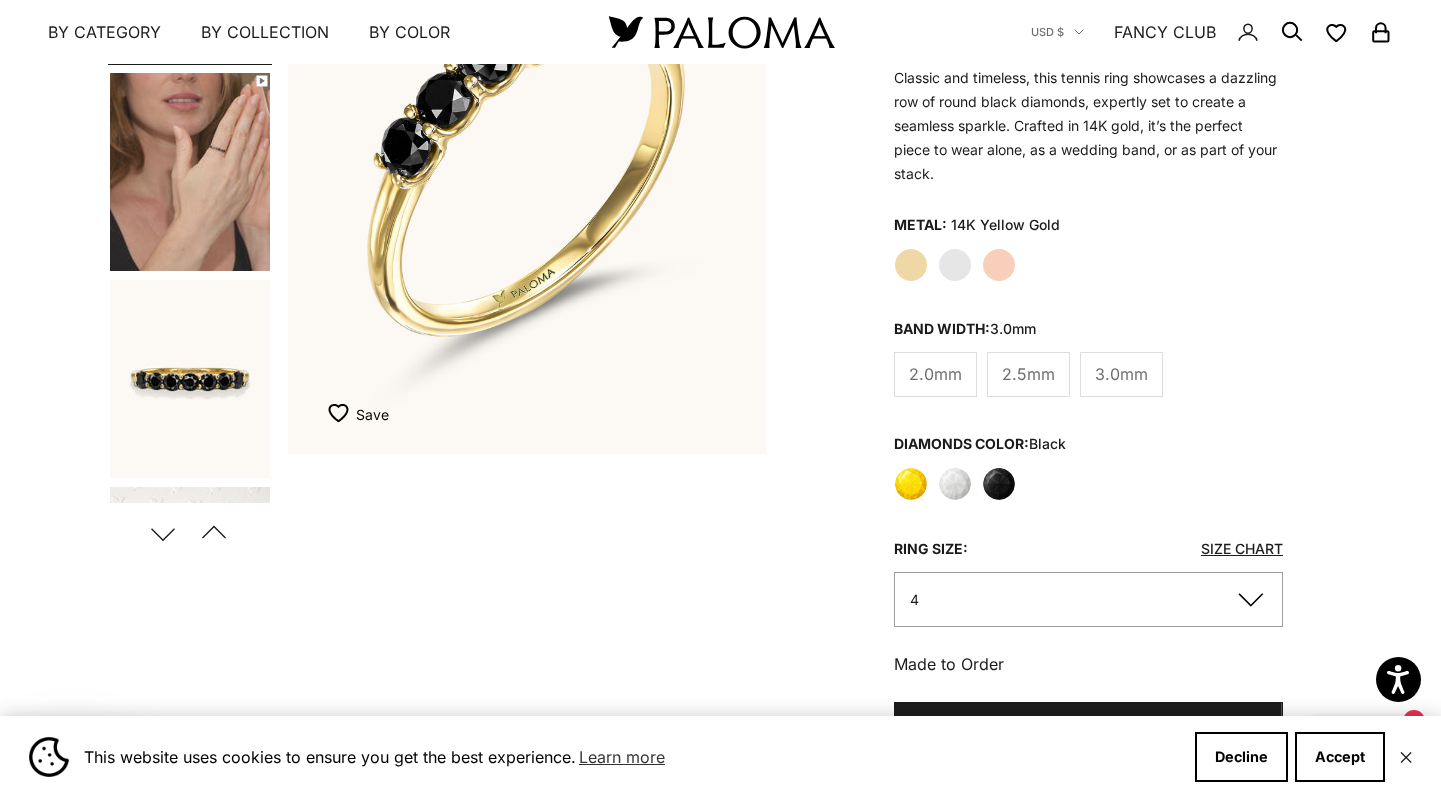 scroll, scrollTop: 337, scrollLeft: 0, axis: vertical 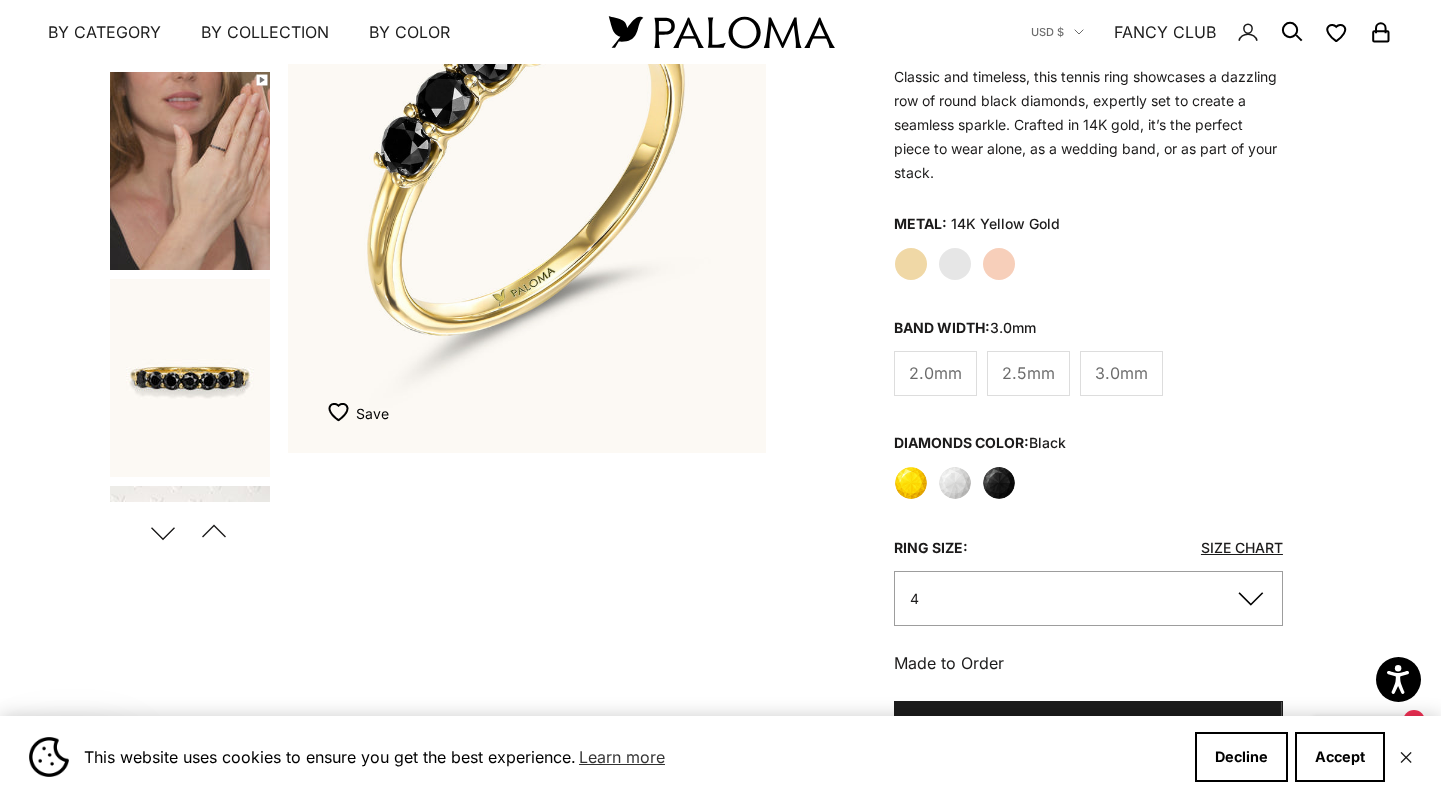 click at bounding box center [190, 171] 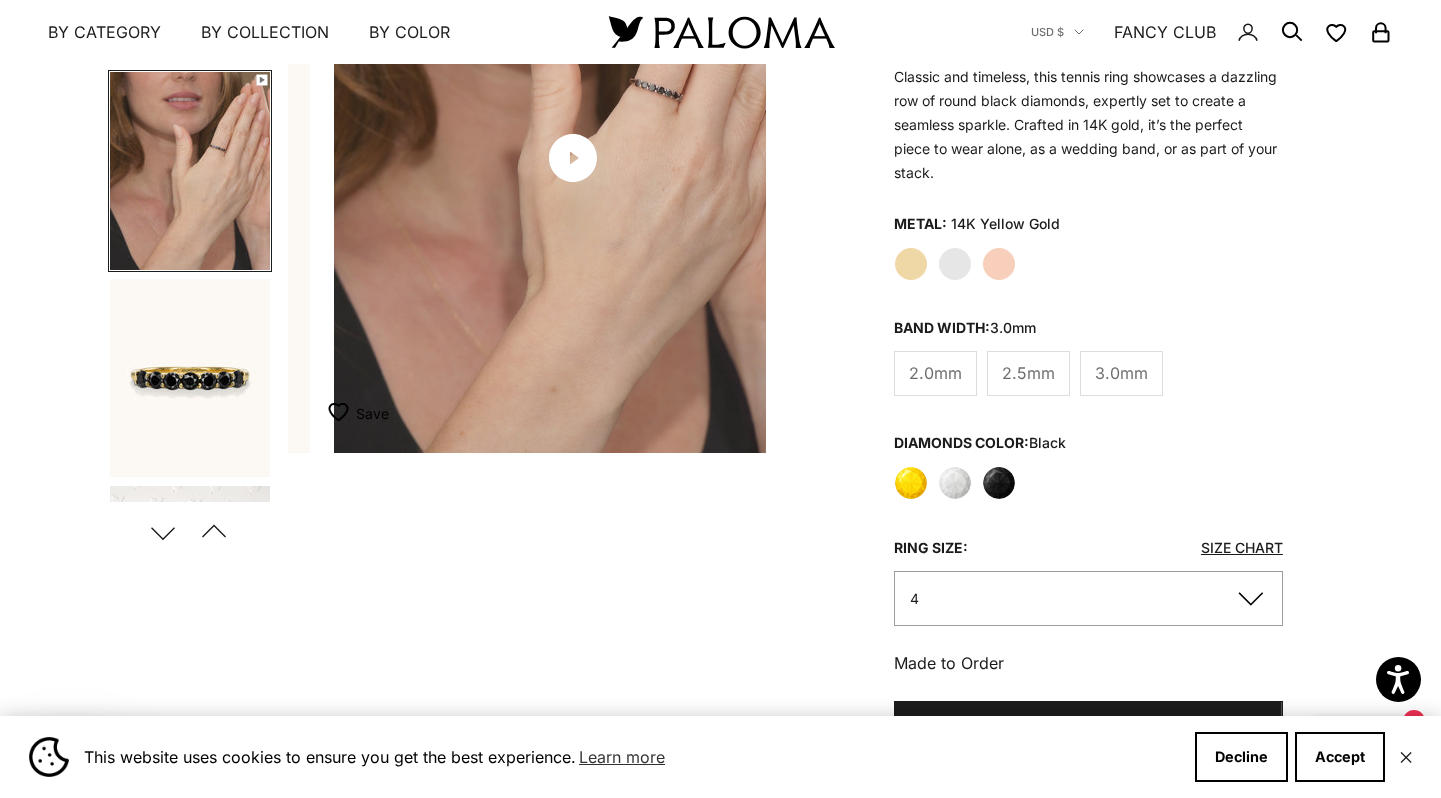 scroll, scrollTop: 0, scrollLeft: 502, axis: horizontal 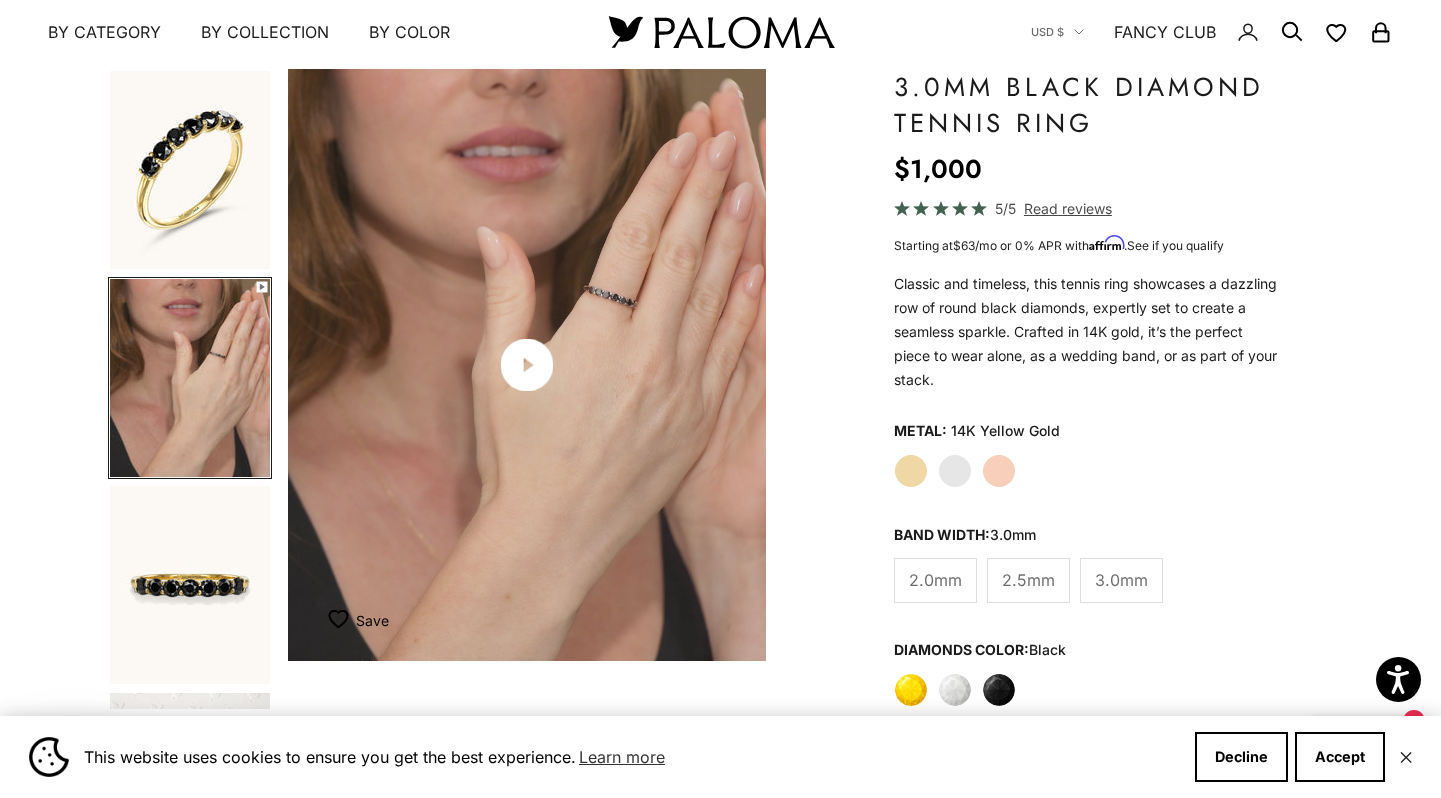 click 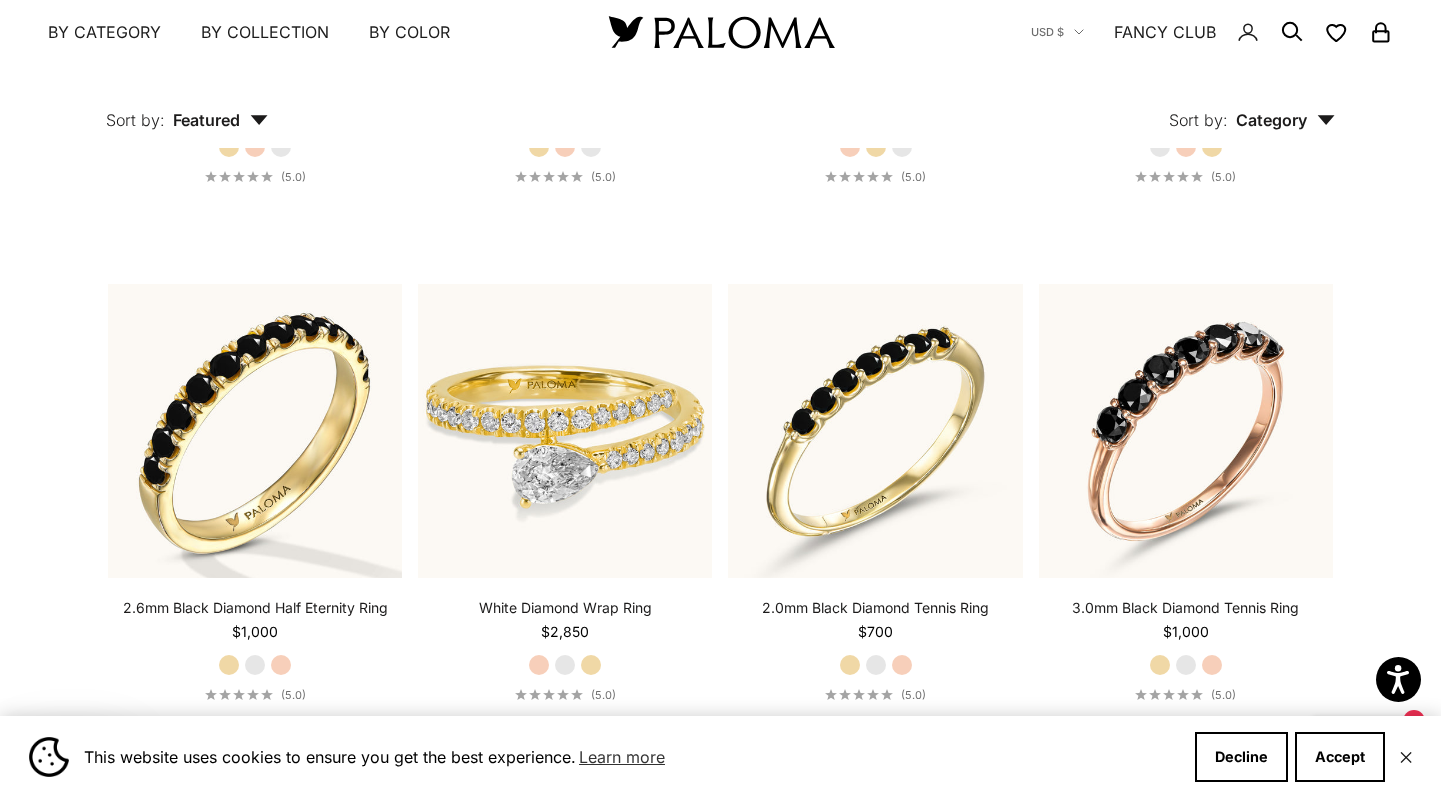 scroll, scrollTop: 7623, scrollLeft: 0, axis: vertical 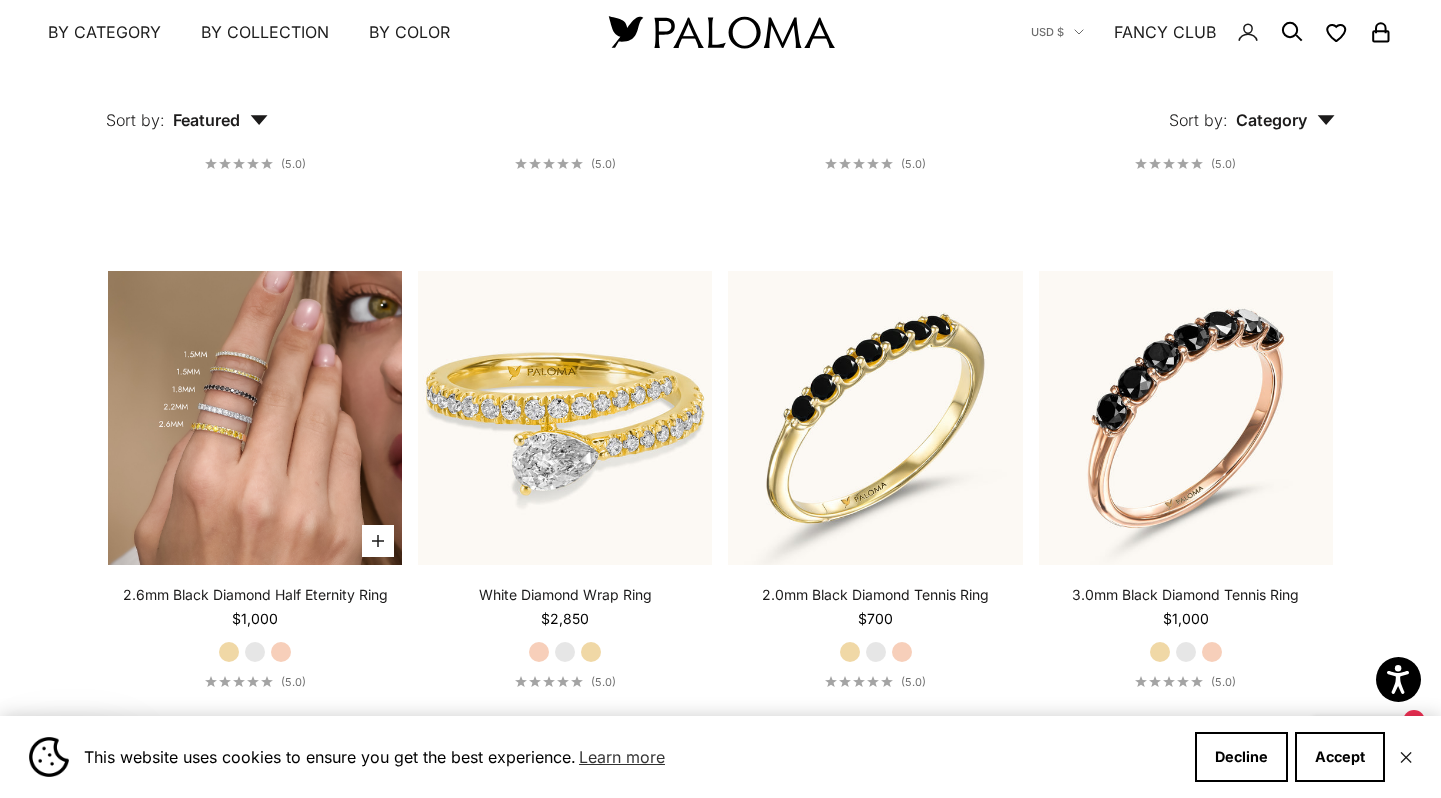 click at bounding box center (255, 418) 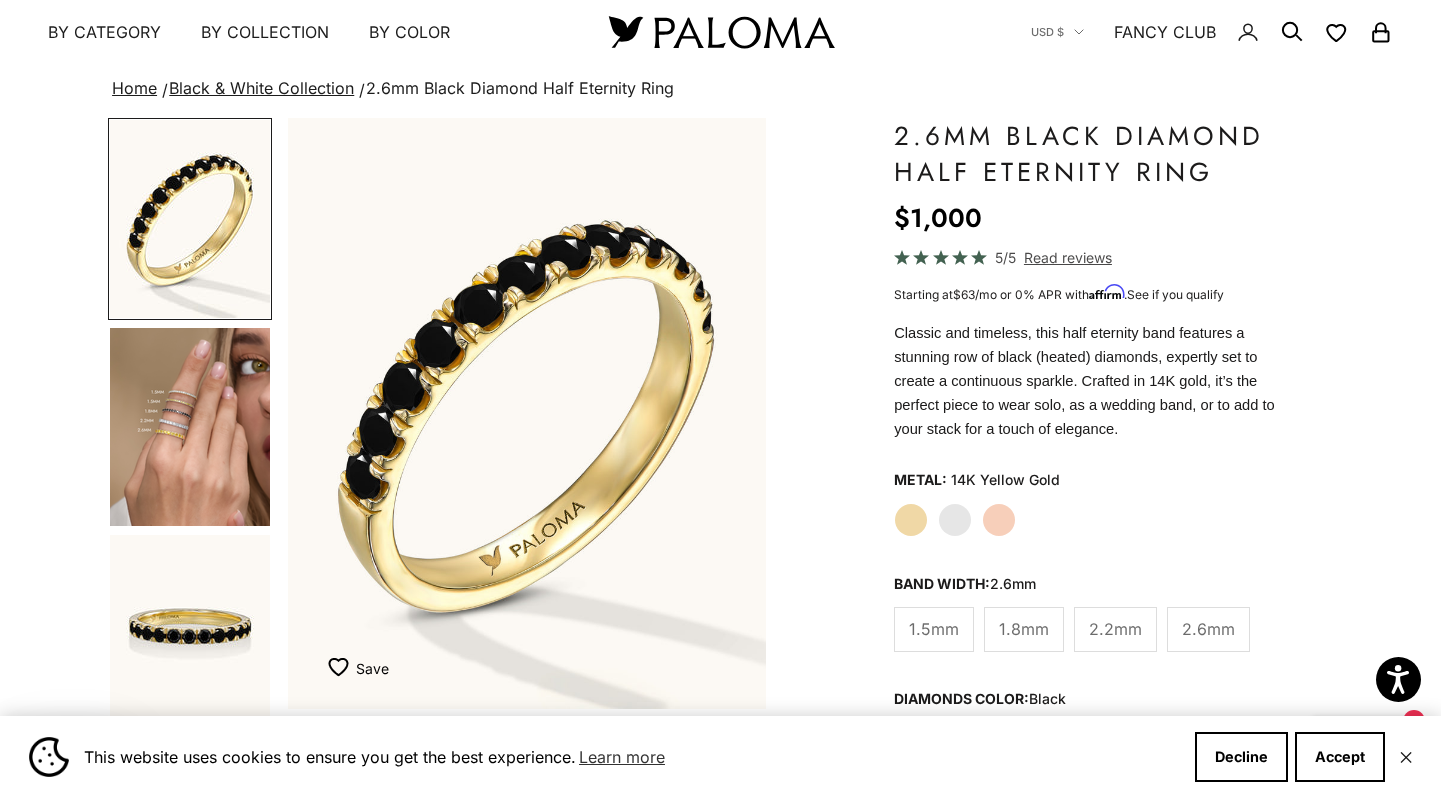 scroll, scrollTop: 138, scrollLeft: 0, axis: vertical 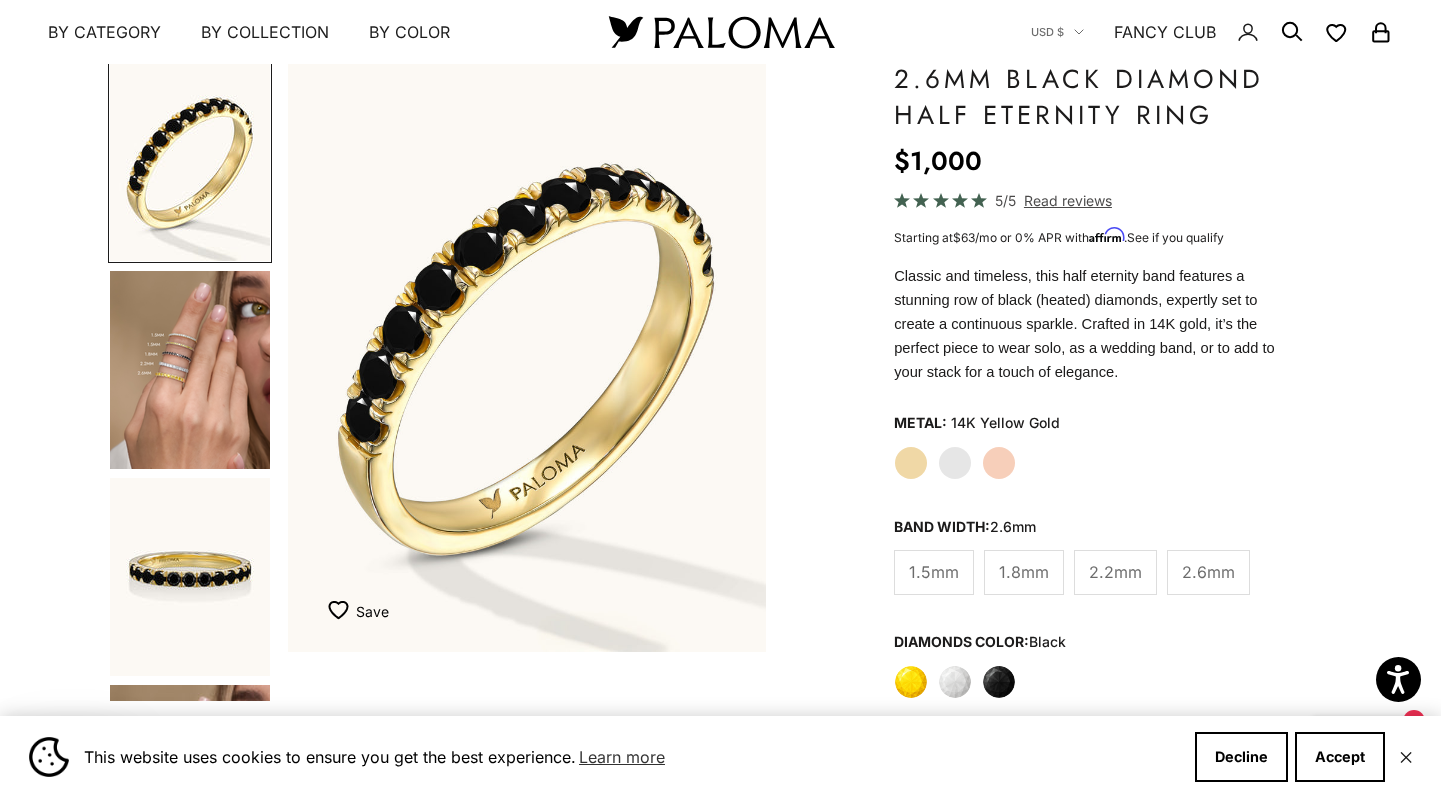 click at bounding box center [190, 370] 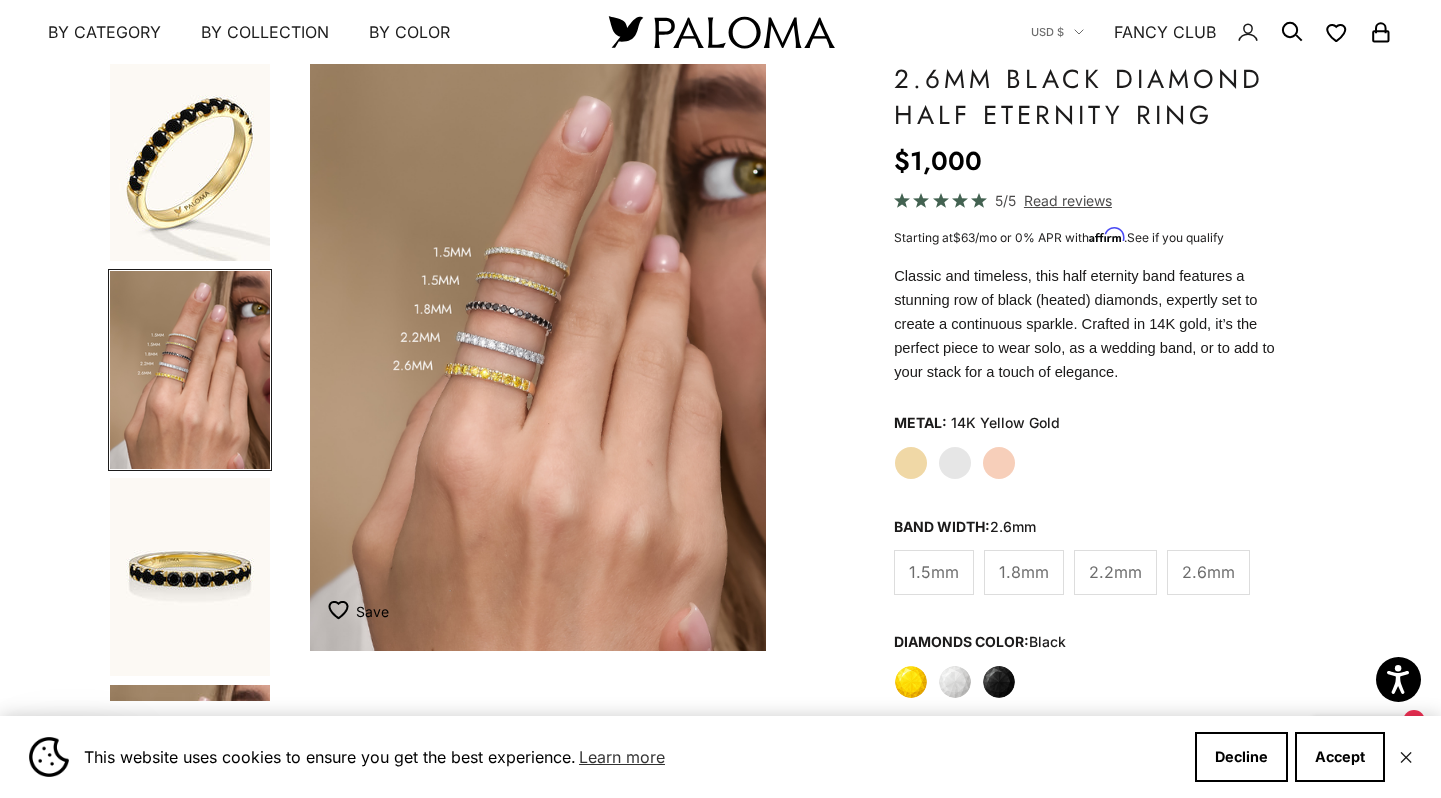scroll, scrollTop: 0, scrollLeft: 502, axis: horizontal 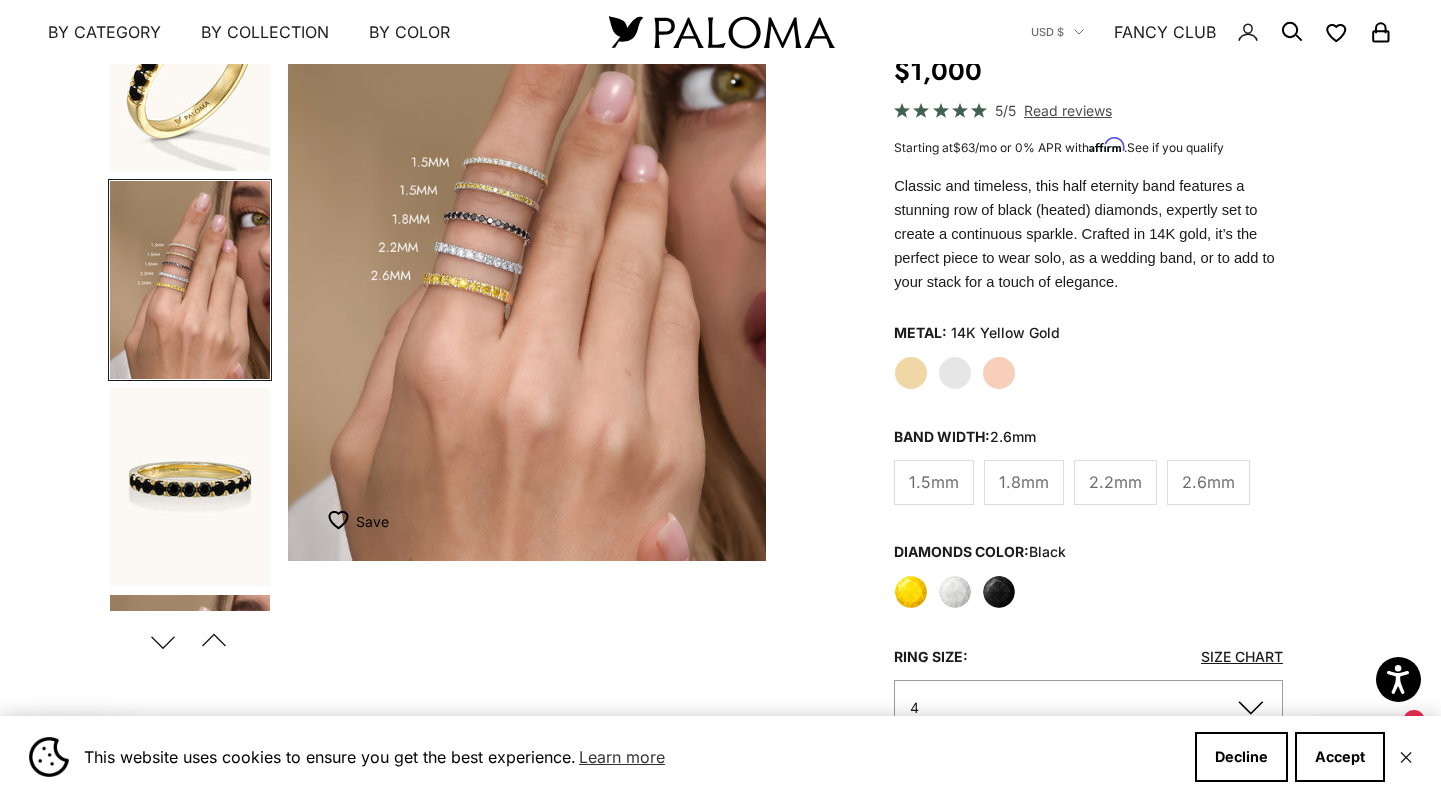 click on "Rose Gold" 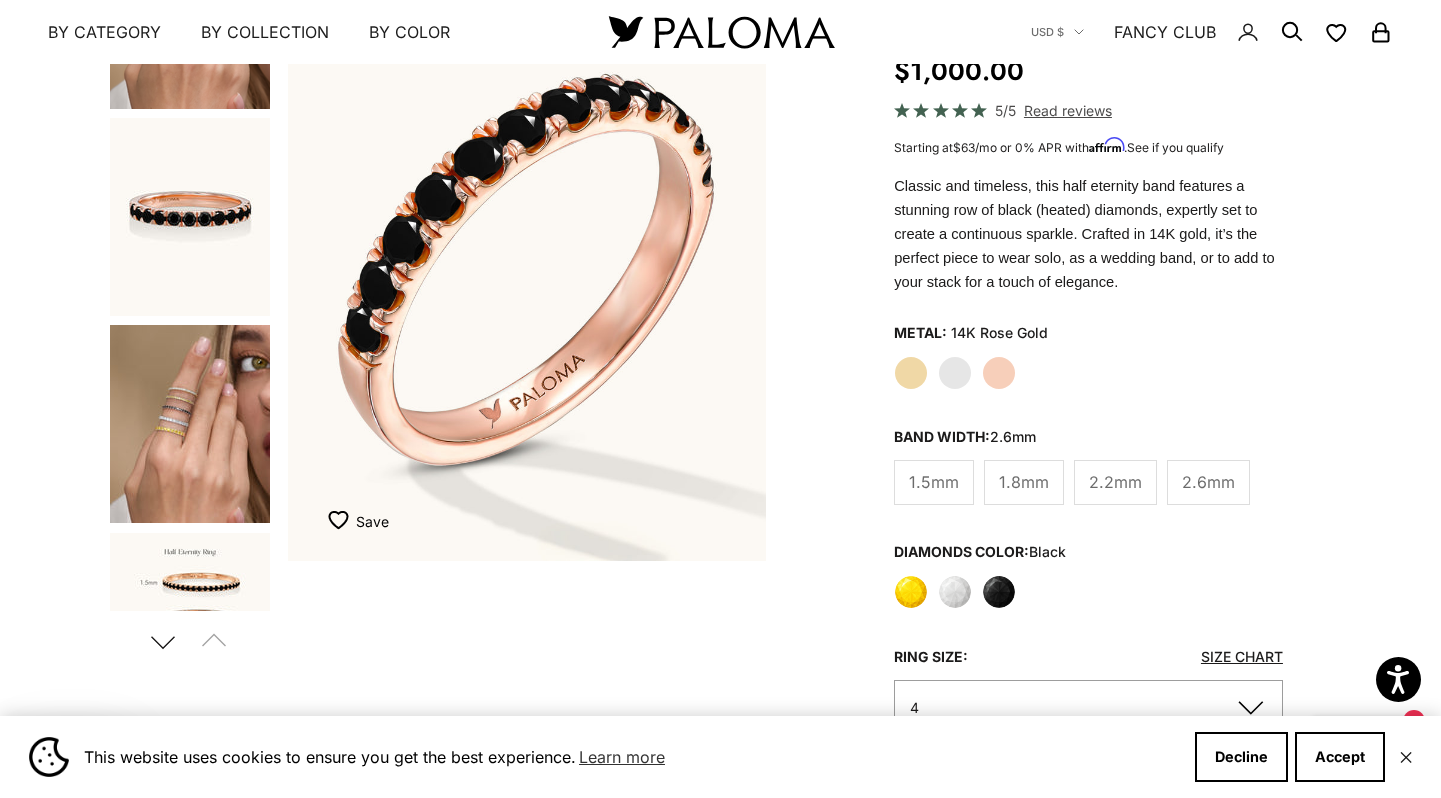 scroll, scrollTop: 288, scrollLeft: 0, axis: vertical 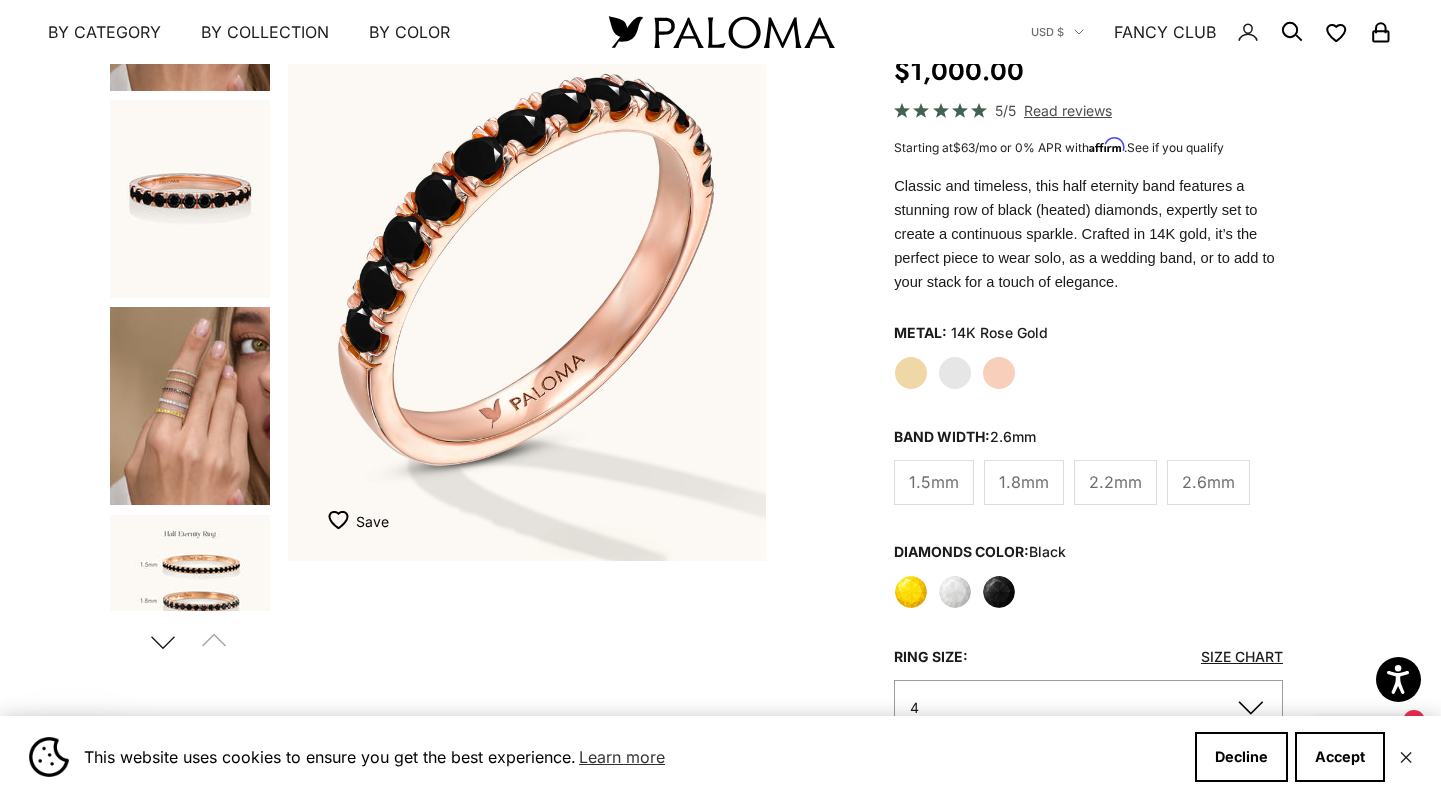 click at bounding box center (190, 406) 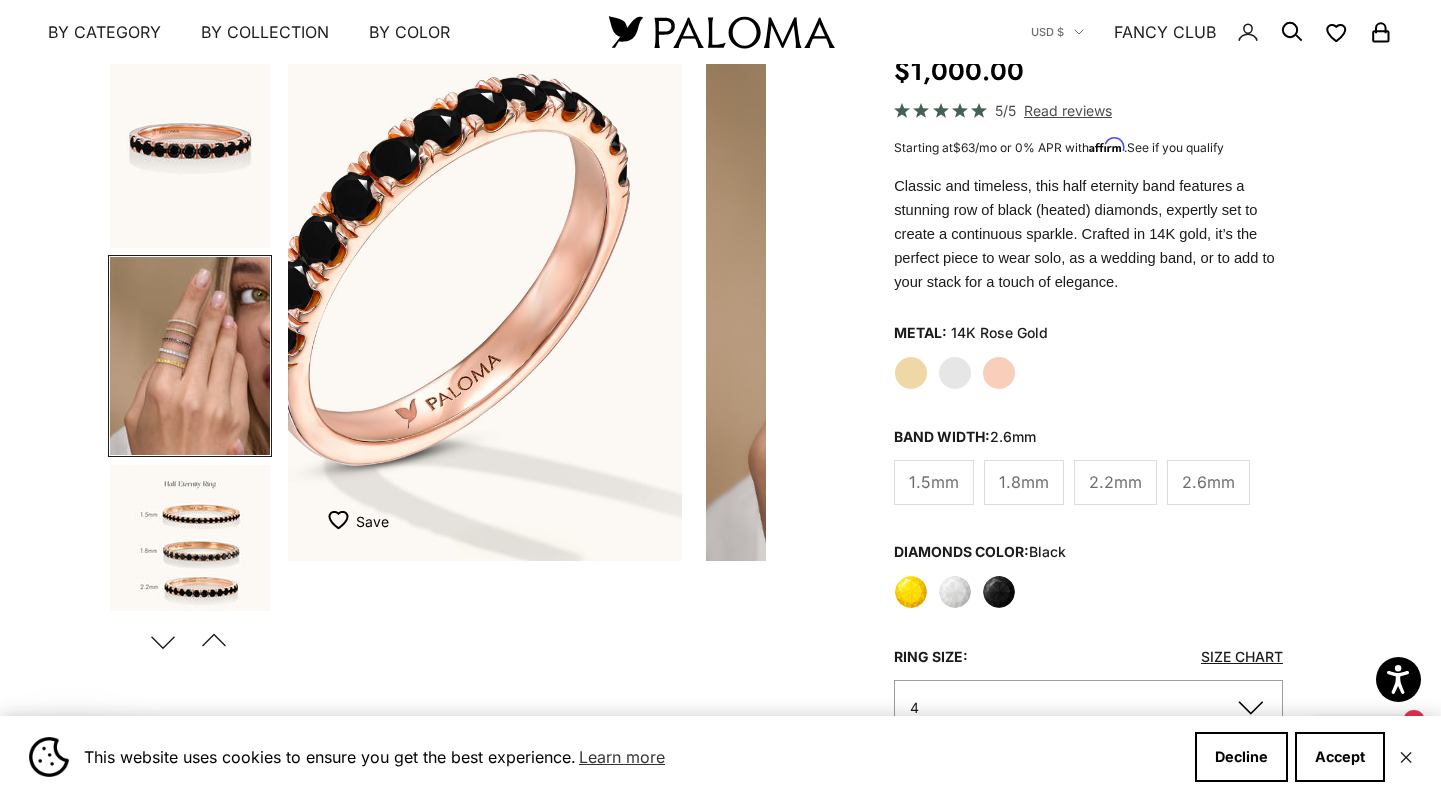 scroll, scrollTop: 0, scrollLeft: 255, axis: horizontal 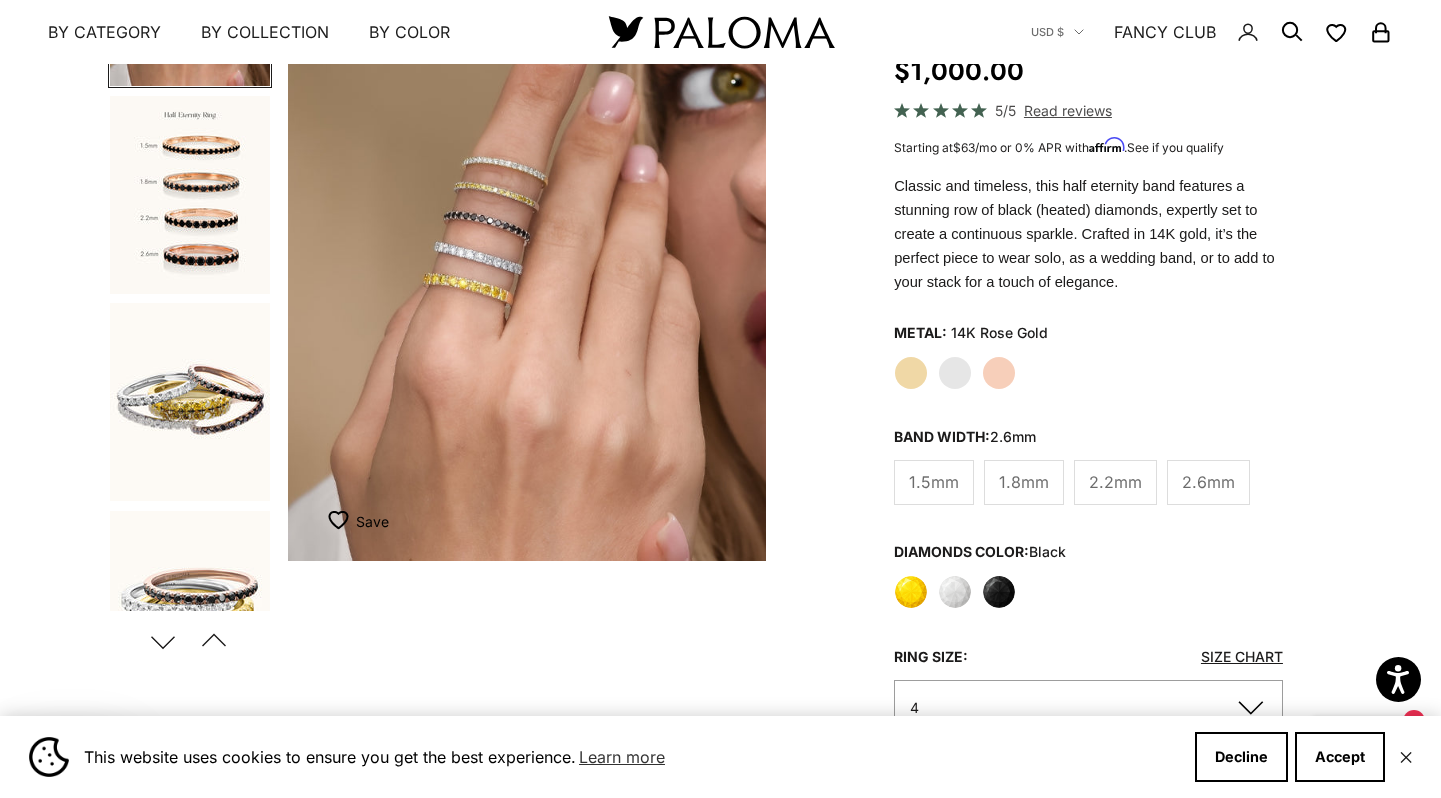 click at bounding box center [190, 195] 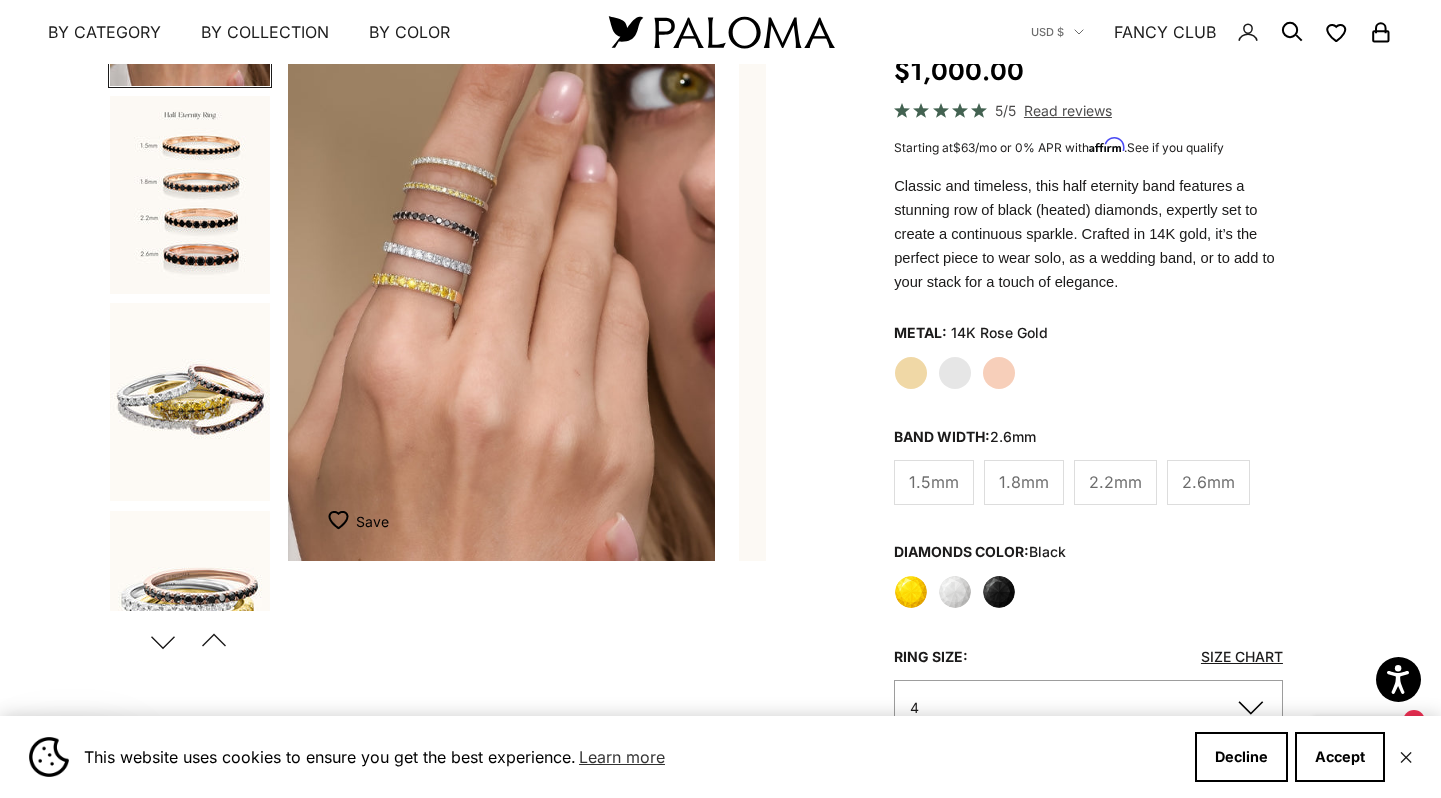scroll, scrollTop: 658, scrollLeft: 0, axis: vertical 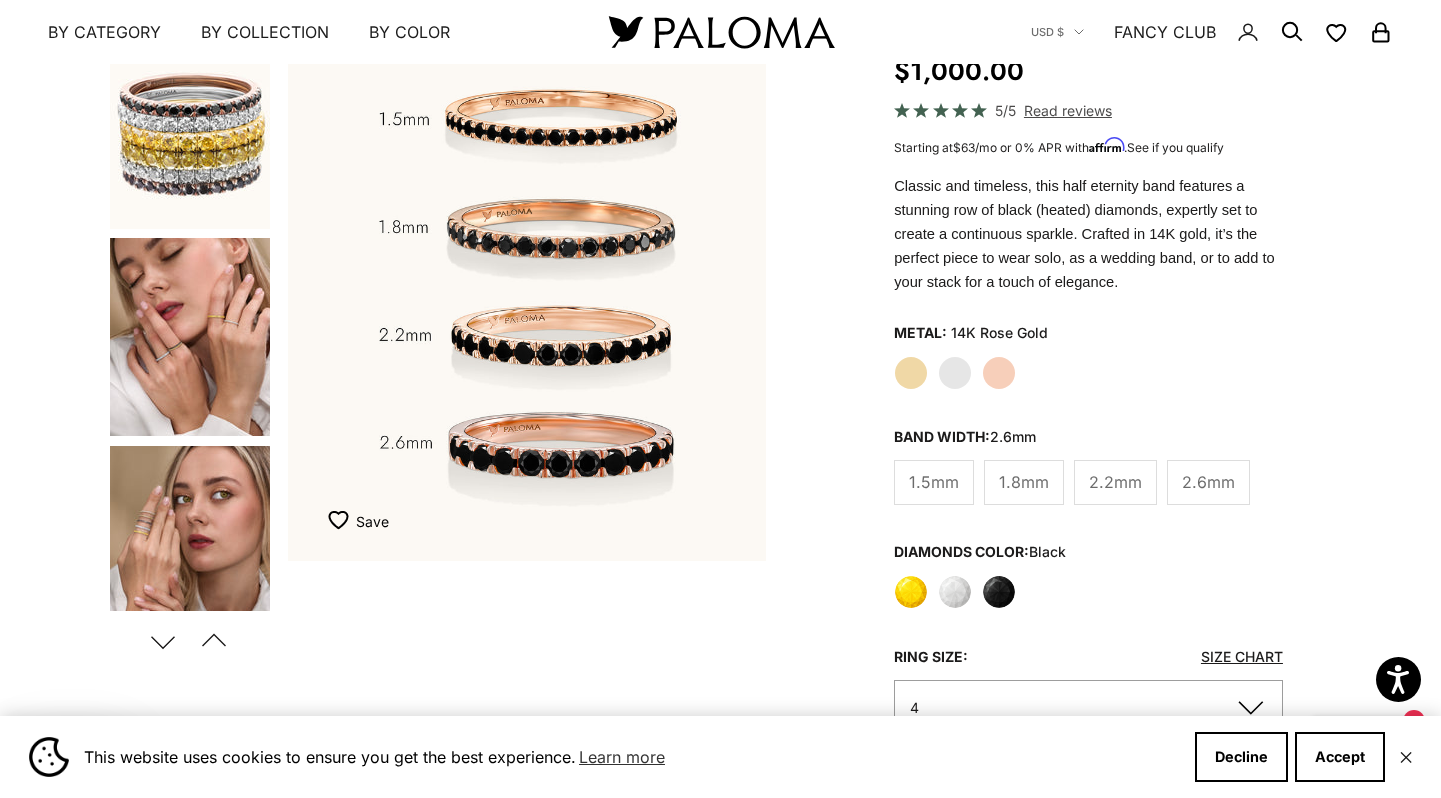 click at bounding box center [190, 337] 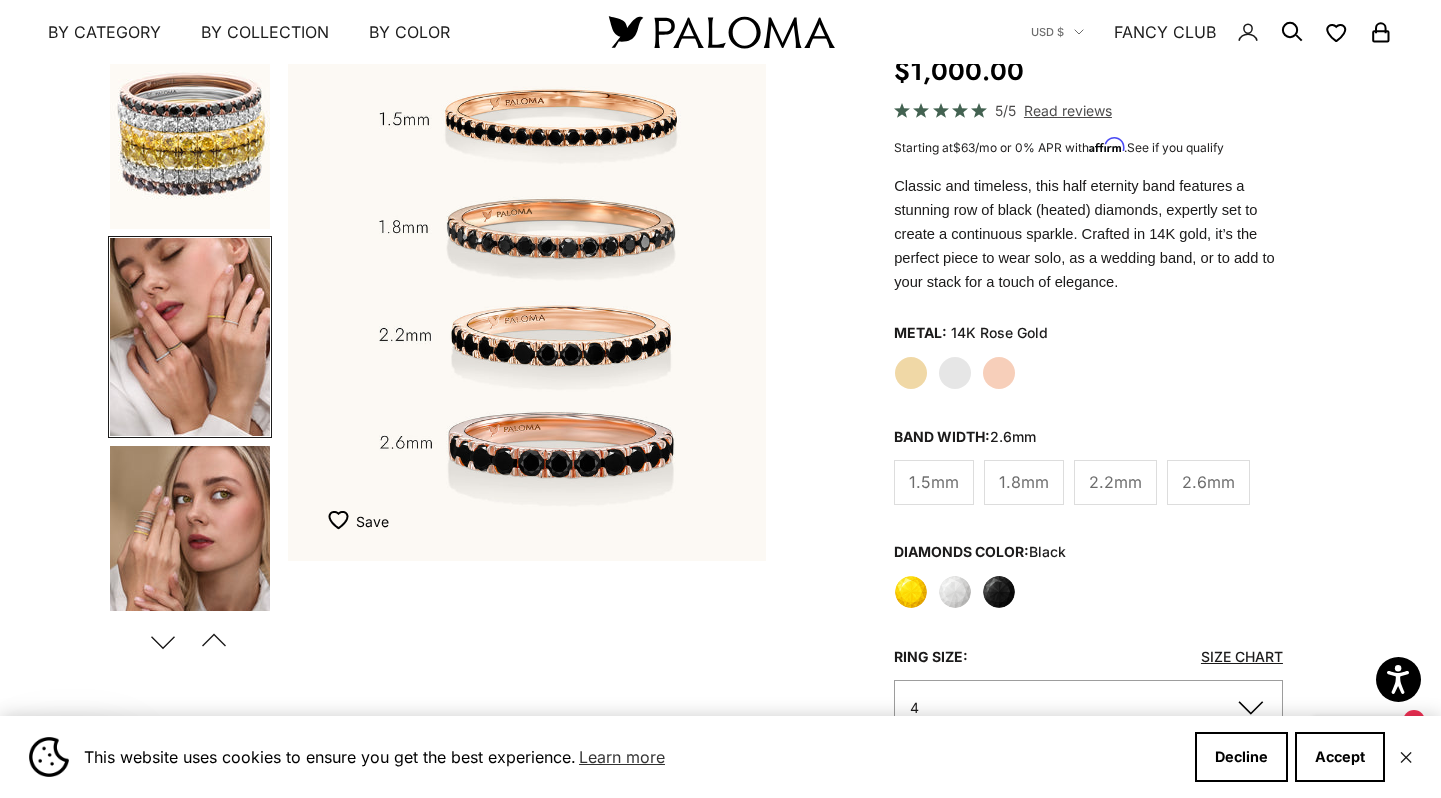 scroll, scrollTop: 0, scrollLeft: 2409, axis: horizontal 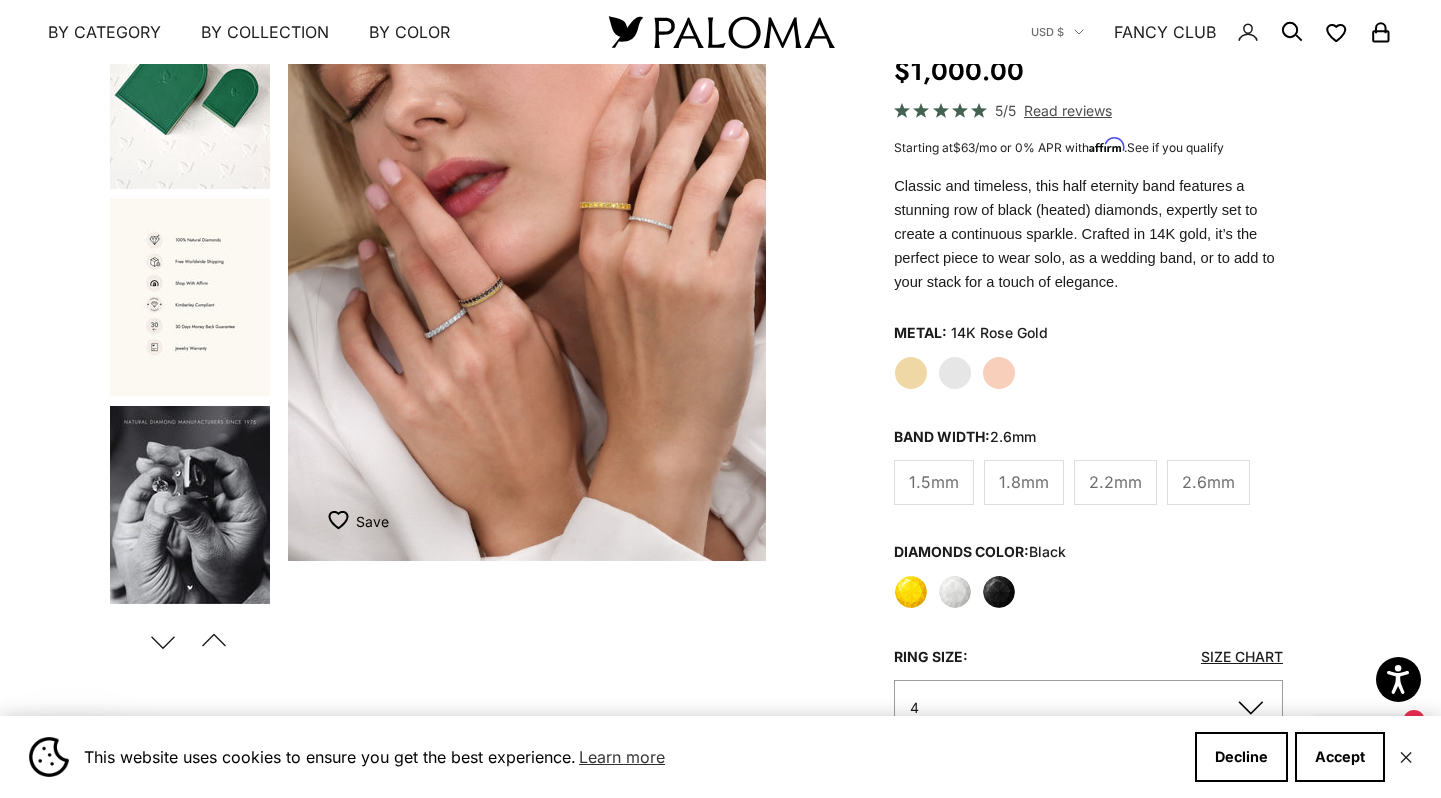 click on "Black" 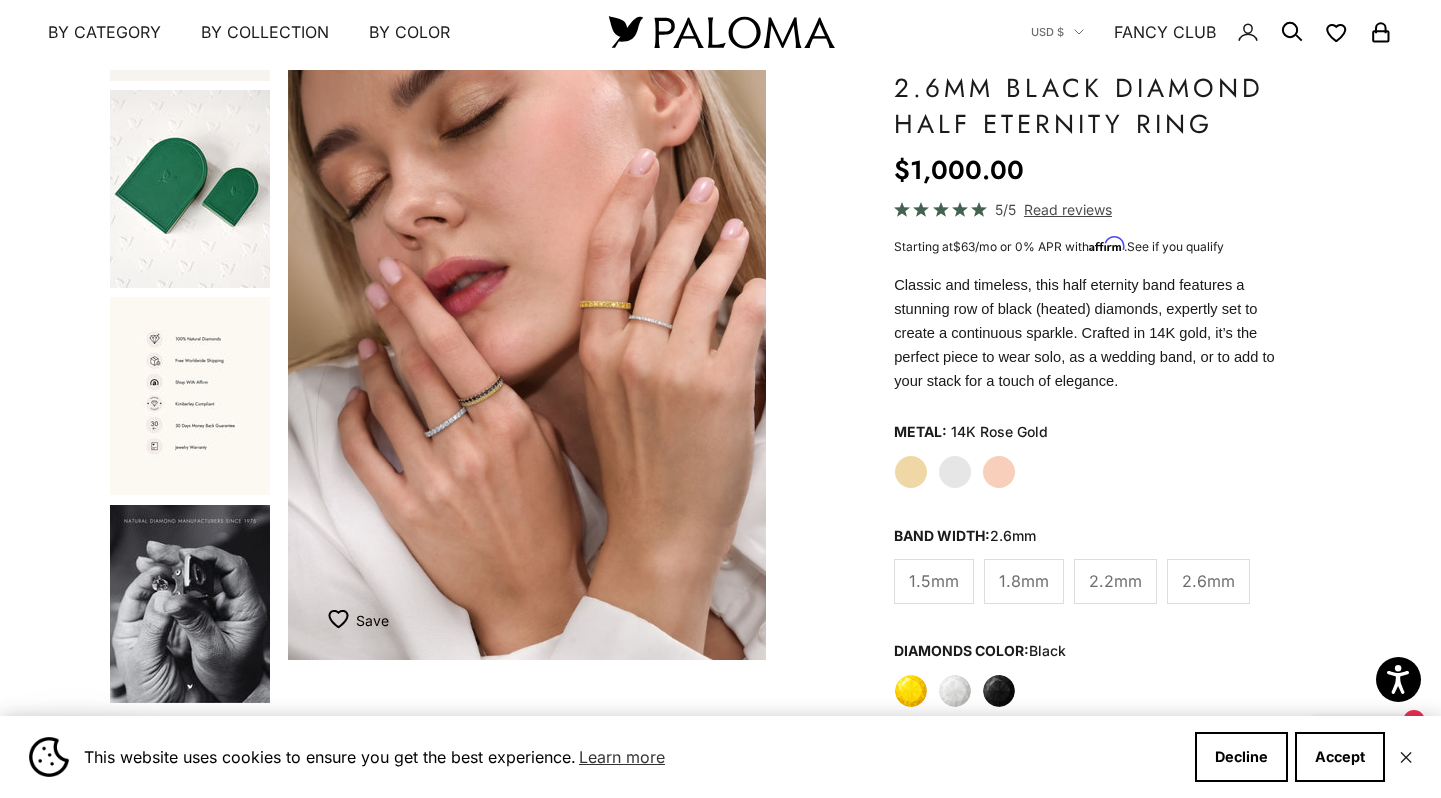 scroll, scrollTop: 0, scrollLeft: 0, axis: both 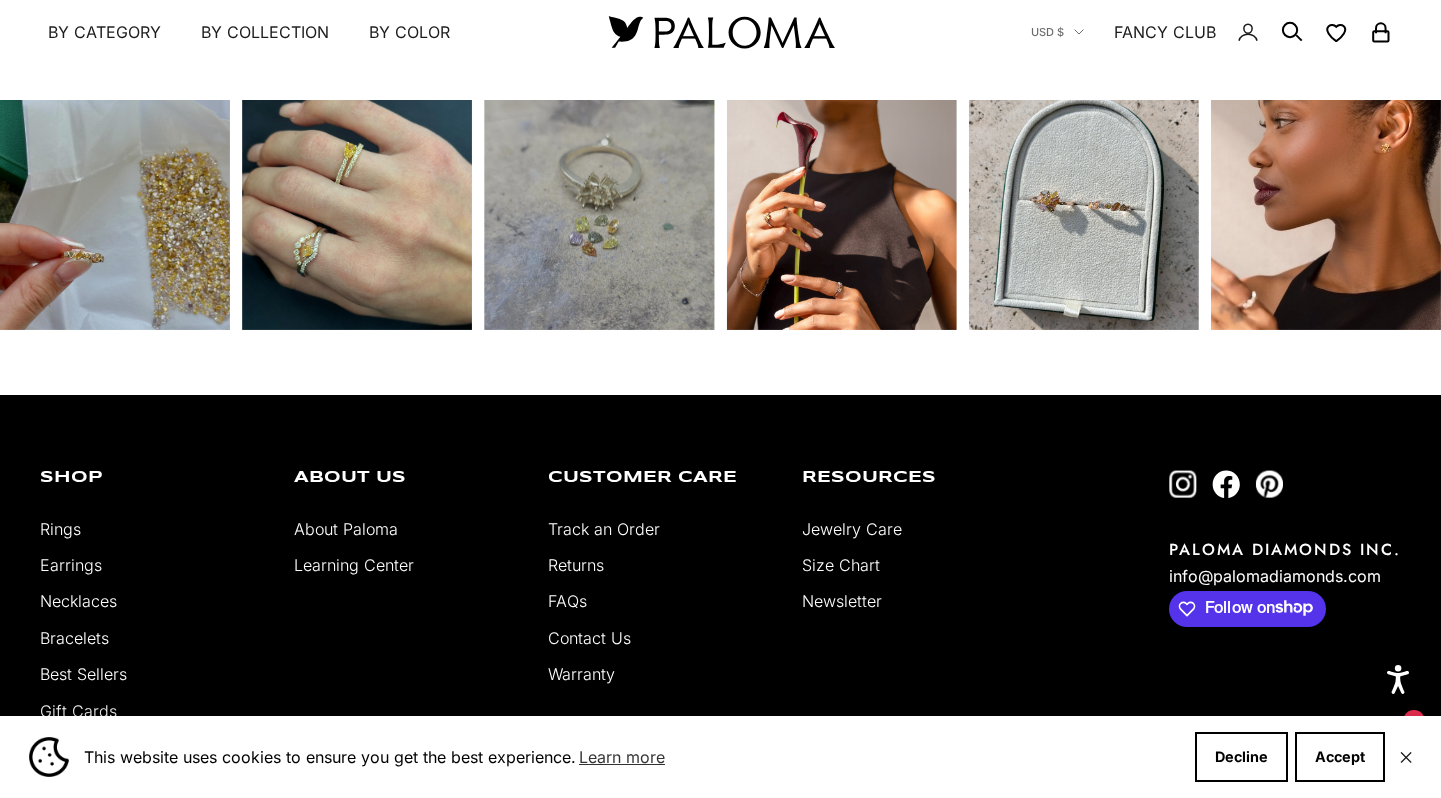 click at bounding box center [115, 215] 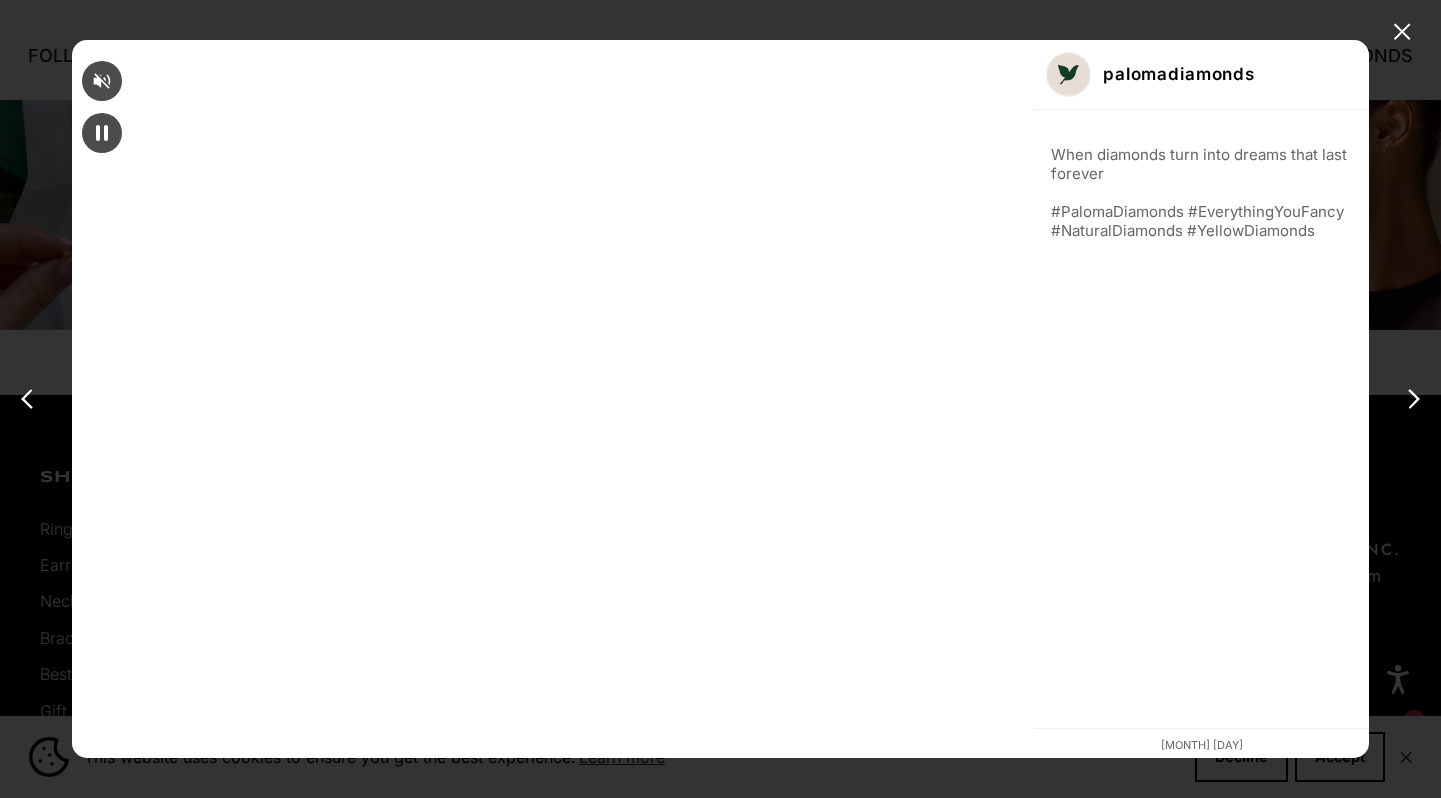 click on "✕
palomadiamonds
When diamonds turn into dreams that last forever
#PalomaDiamonds #EverythingYouFancy #NaturalDiamonds #YellowDiamonds
[MONTH] [DAY]" at bounding box center (720, 399) 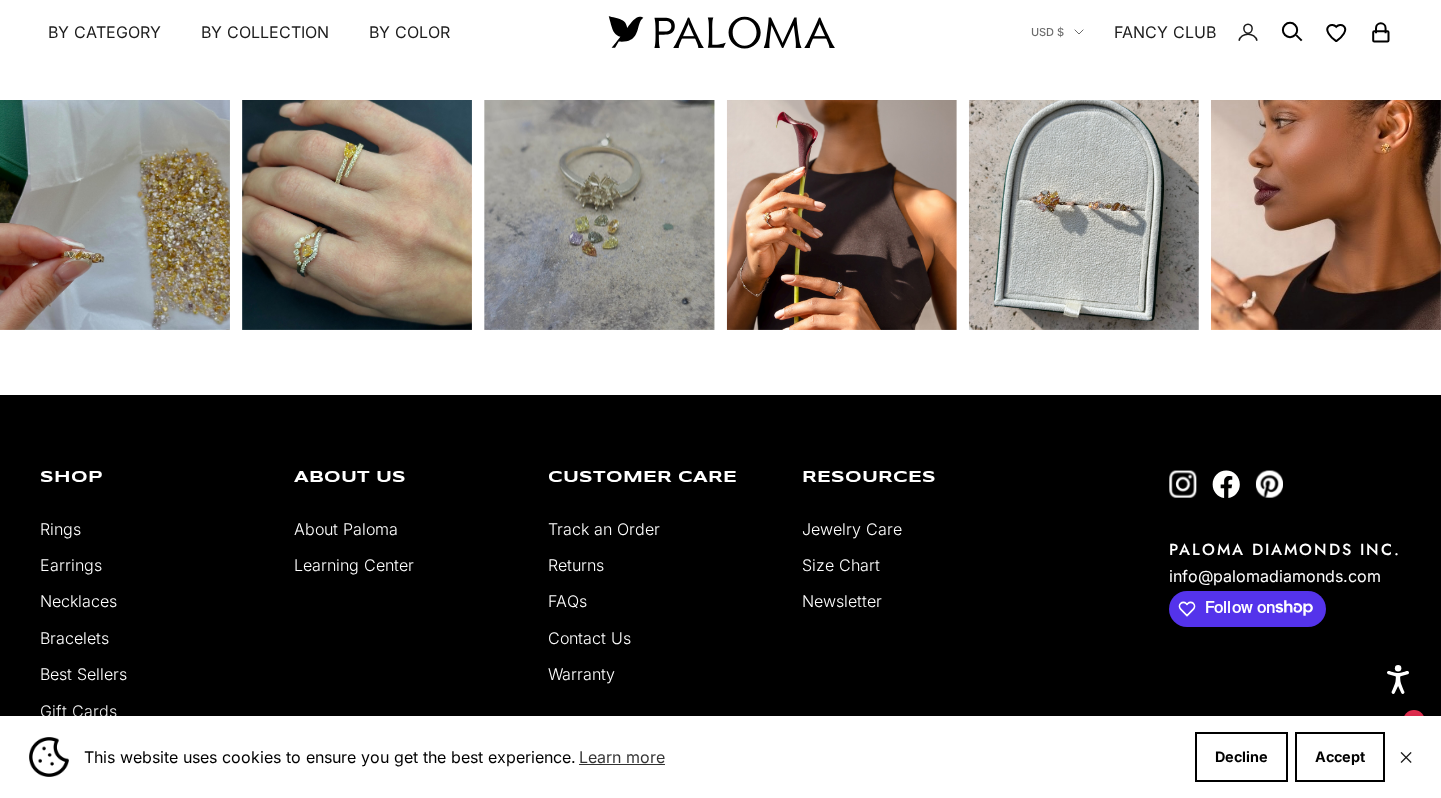click at bounding box center [1084, 215] 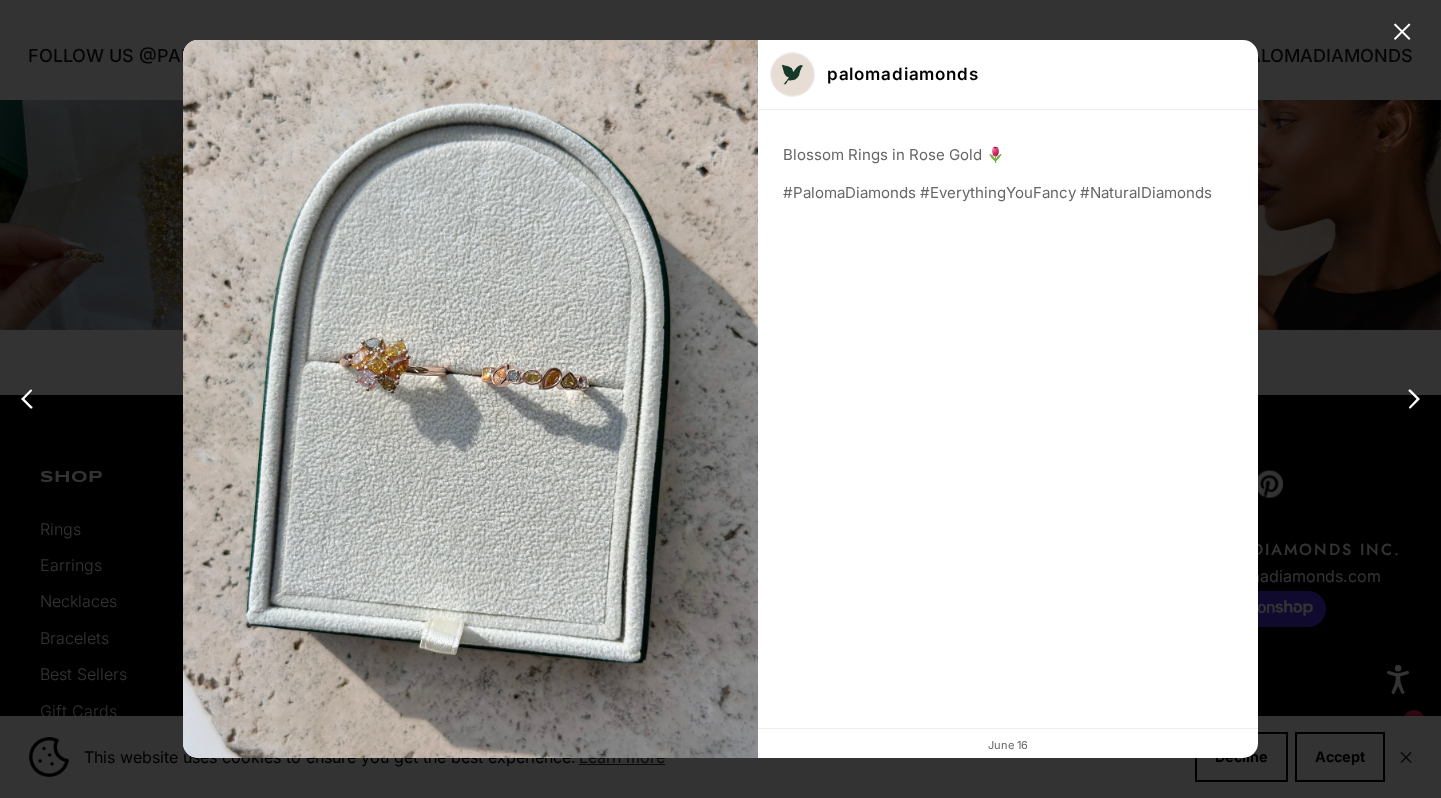 click on "✕
palomadiamonds
Blossom Rings in Rose Gold 🌷
#PalomaDiamonds #EverythingYouFancy #NaturalDiamonds
[MONTH] [DAY]" at bounding box center [720, 399] 